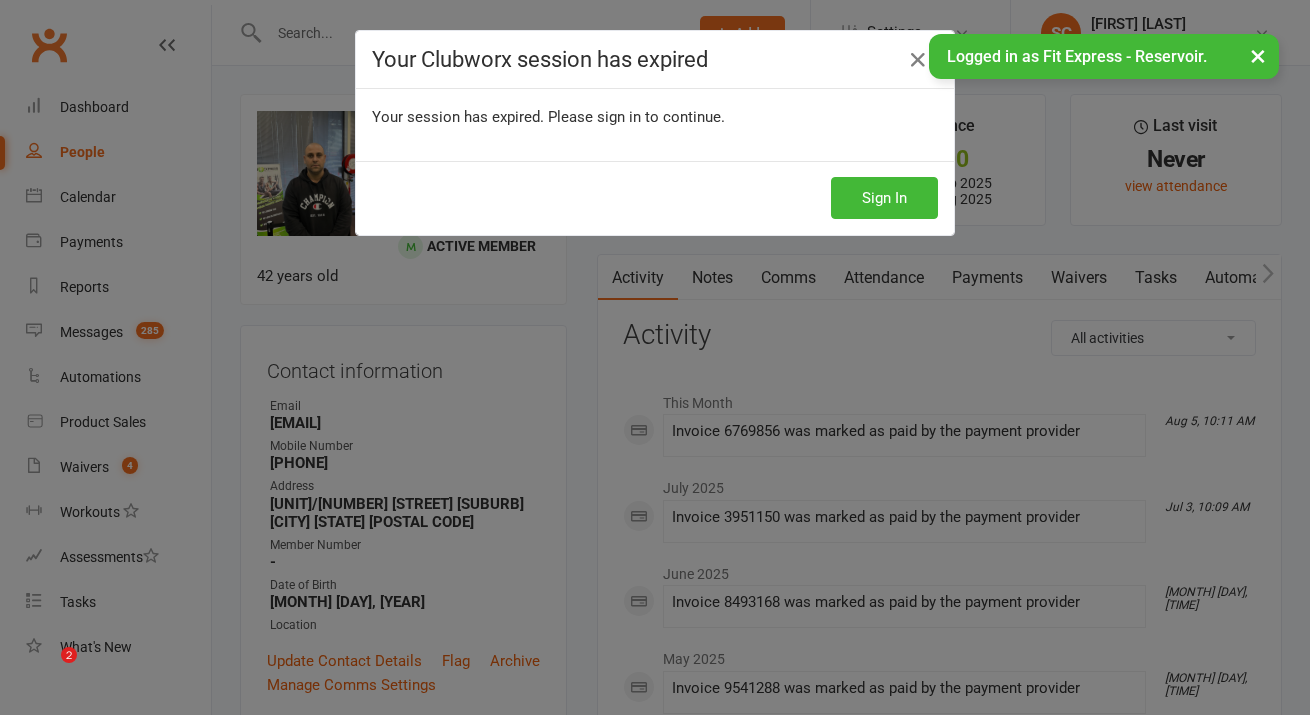 scroll, scrollTop: 0, scrollLeft: 0, axis: both 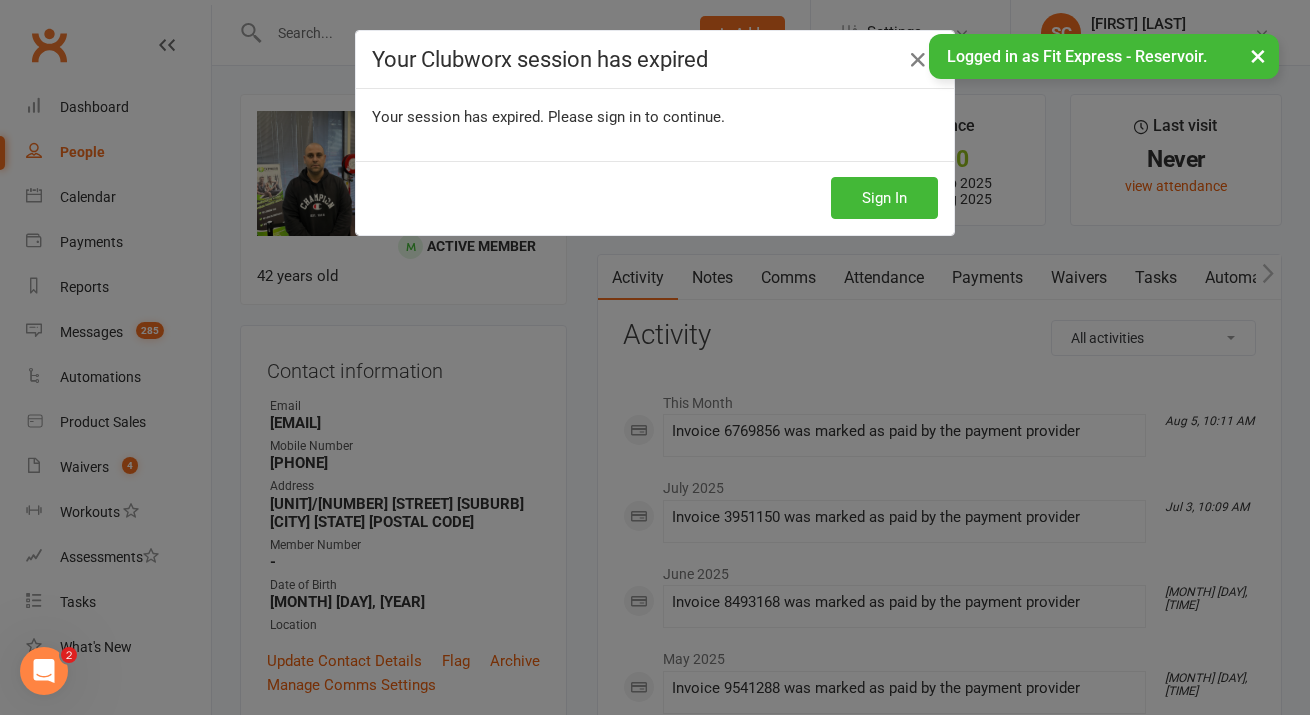 click on "Sign In" at bounding box center (655, 198) 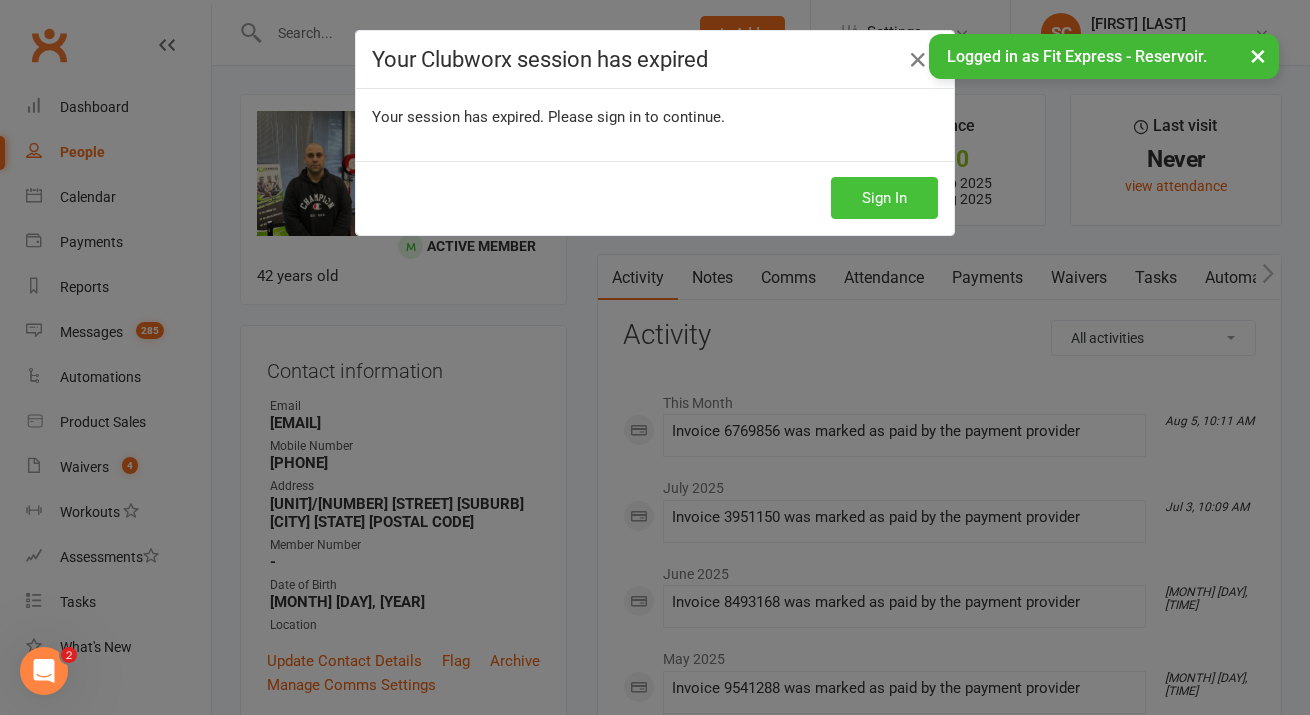 click on "Sign In" at bounding box center [884, 198] 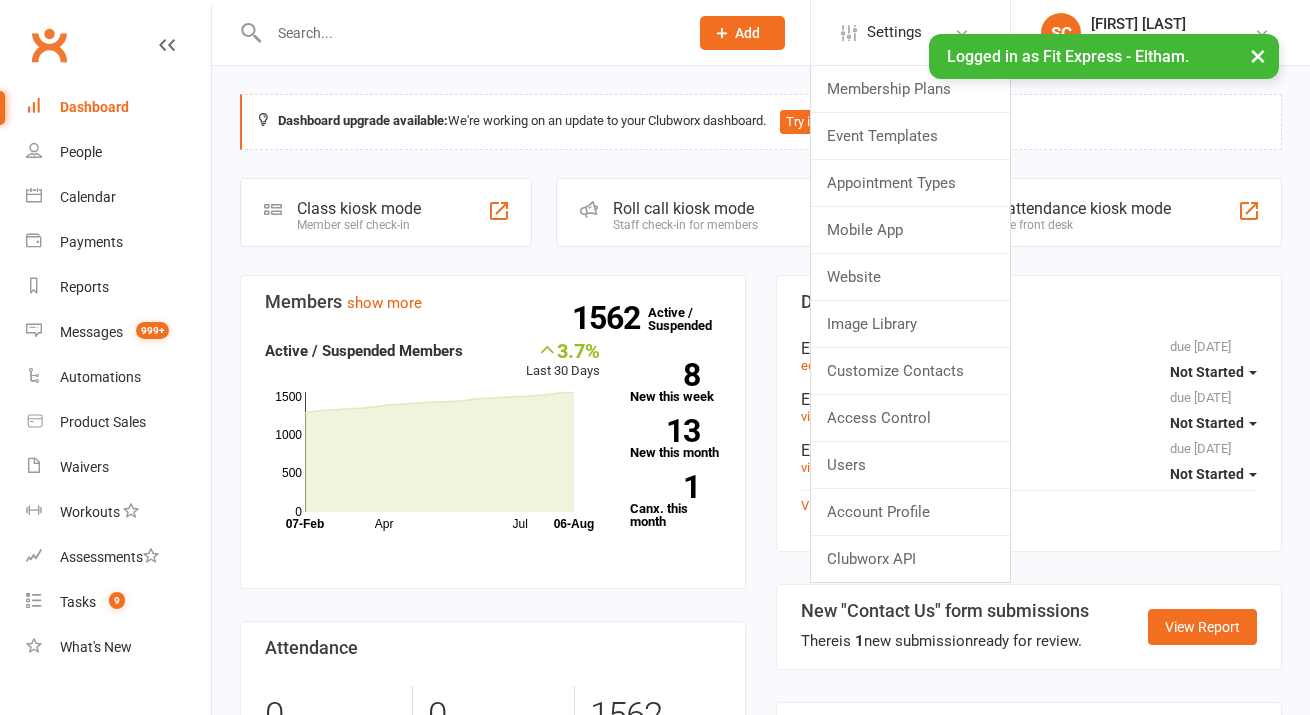scroll, scrollTop: 0, scrollLeft: 0, axis: both 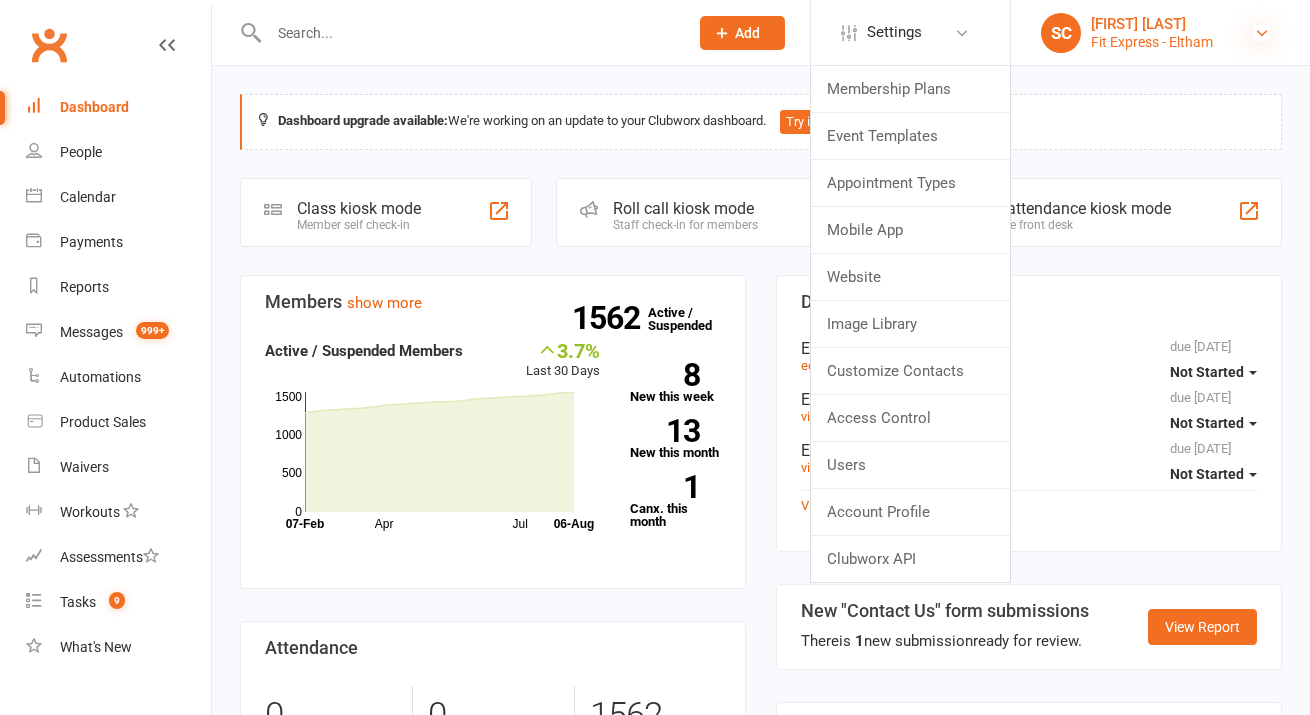 click at bounding box center [1262, 33] 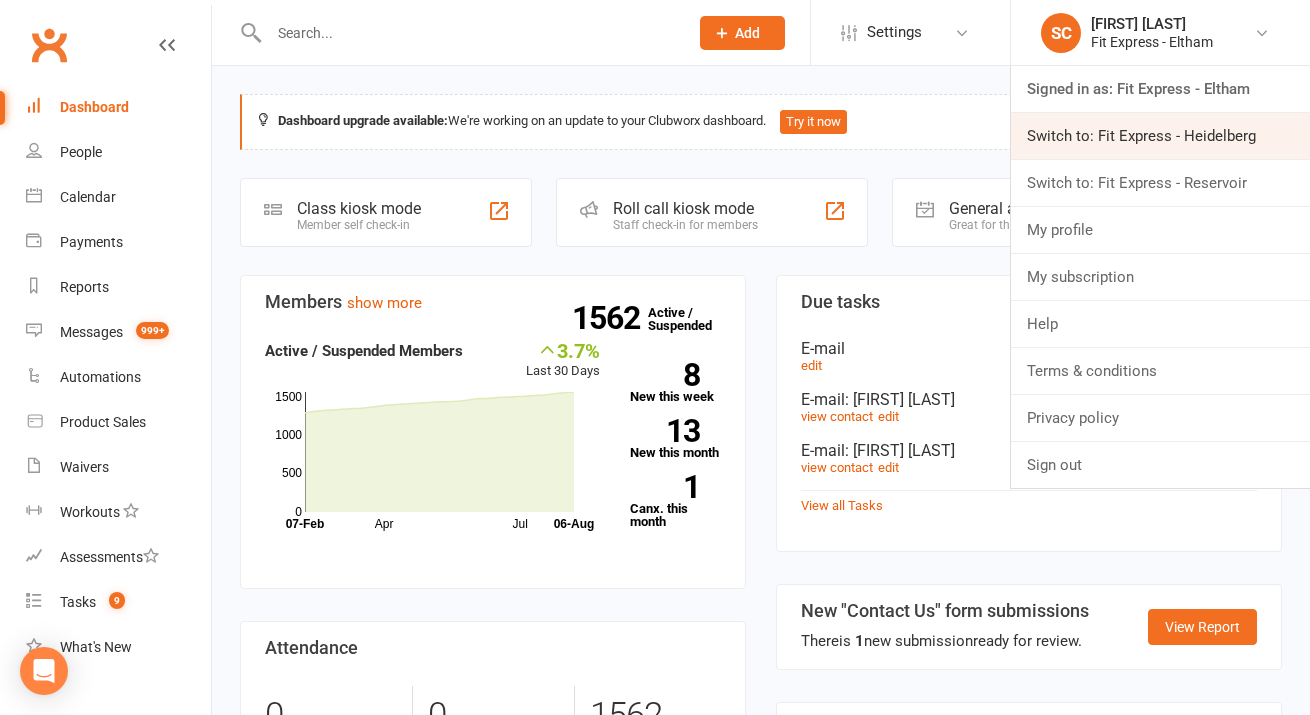 click on "Switch to: Fit Express - Heidelberg" at bounding box center [1160, 136] 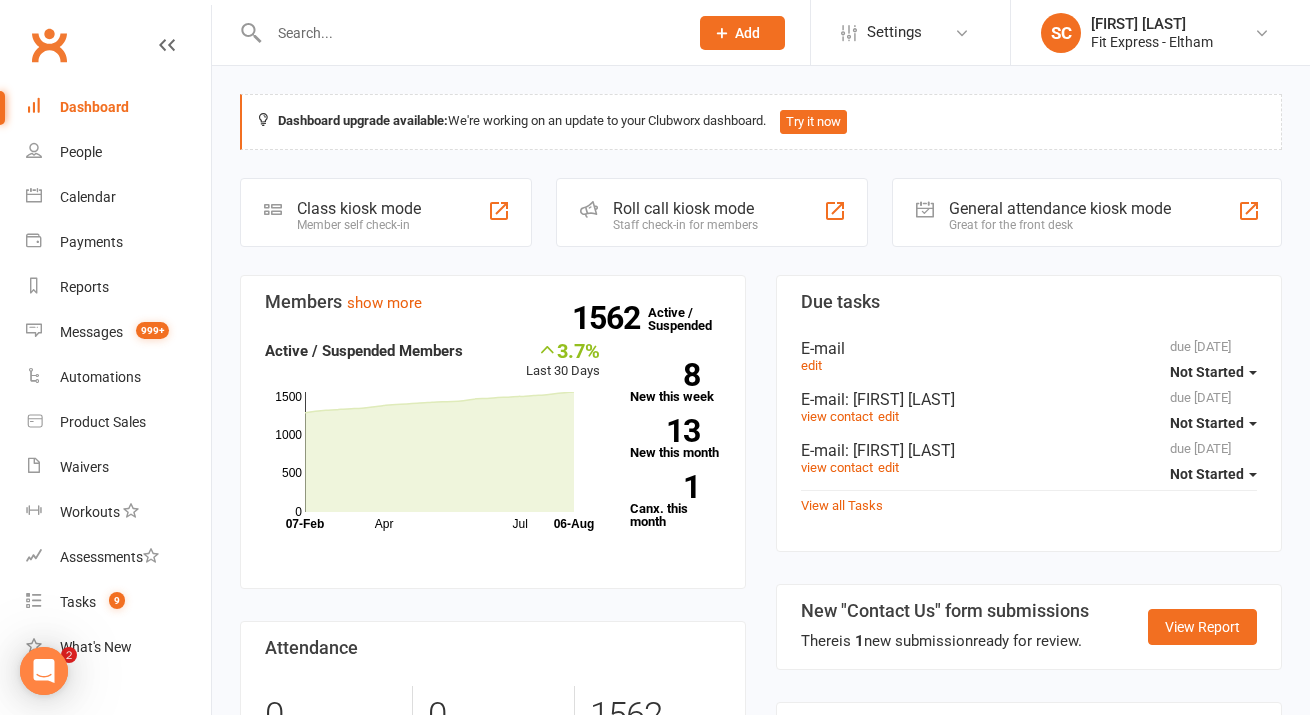 scroll, scrollTop: 0, scrollLeft: 0, axis: both 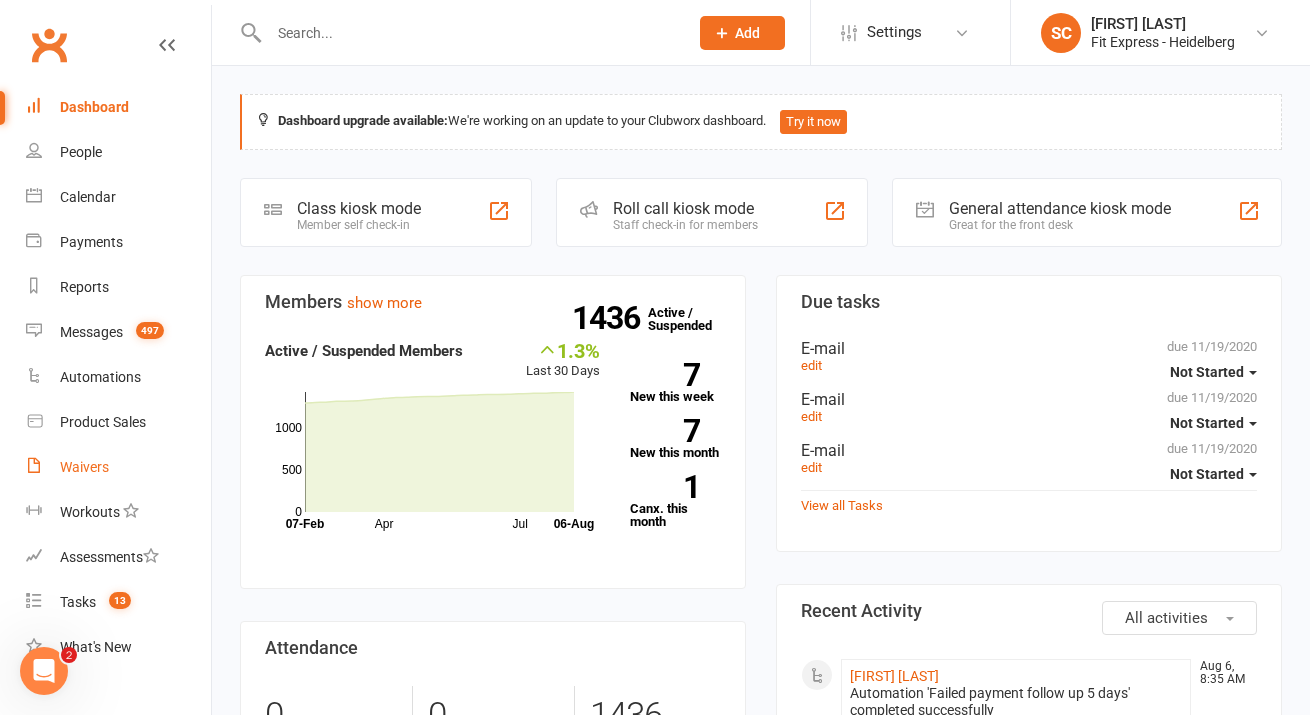 click on "Waivers" at bounding box center (84, 467) 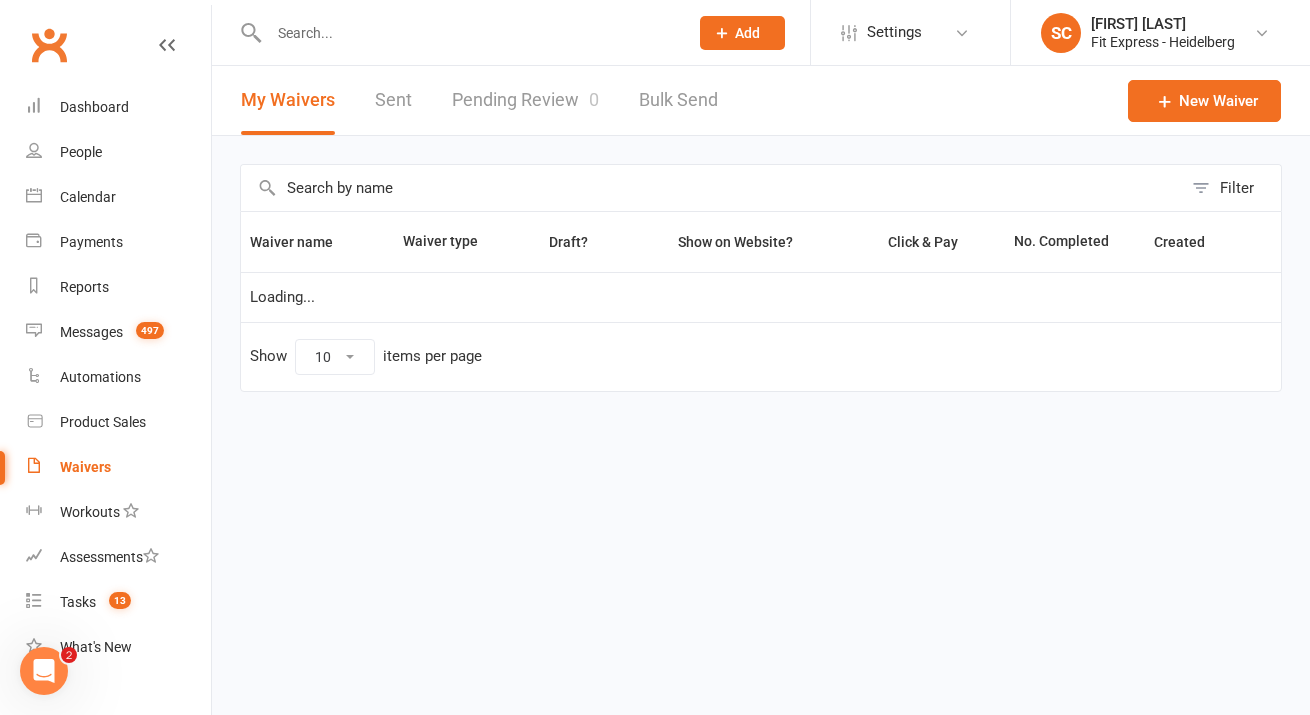 click on "Pending Review 0" at bounding box center [525, 100] 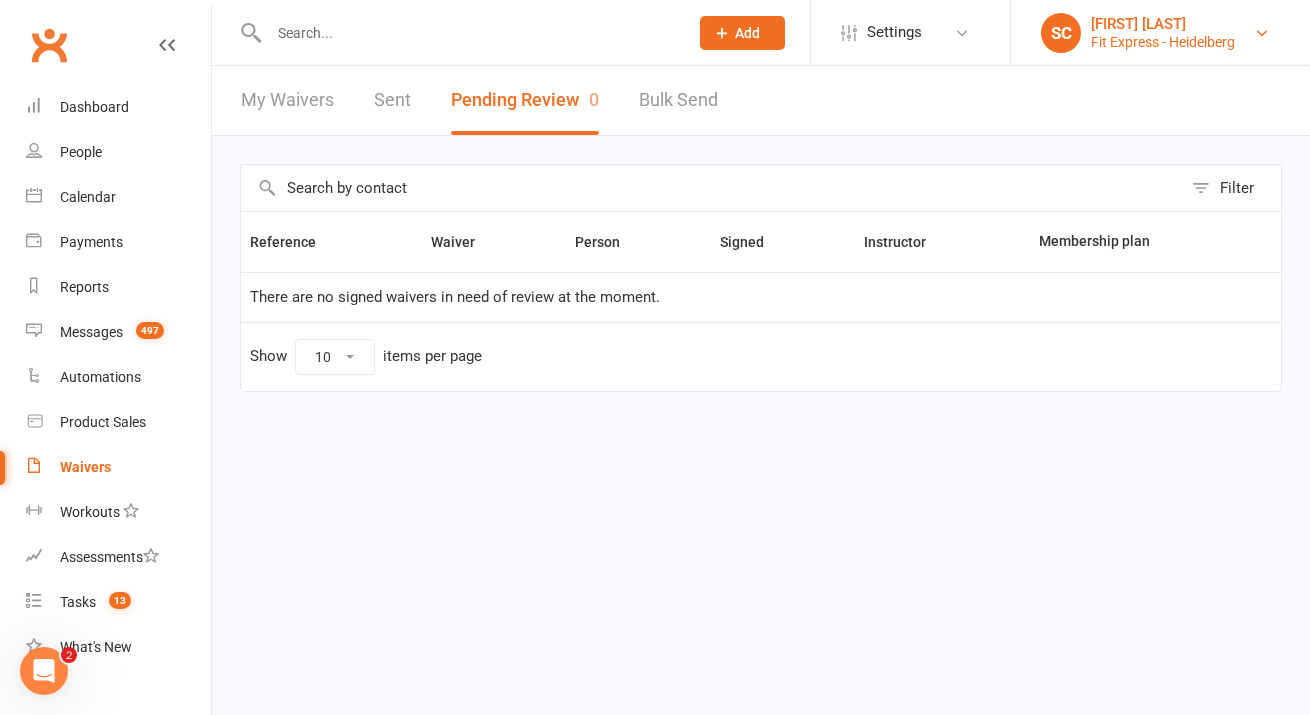 click on "Fit Express - Heidelberg" at bounding box center [1163, 42] 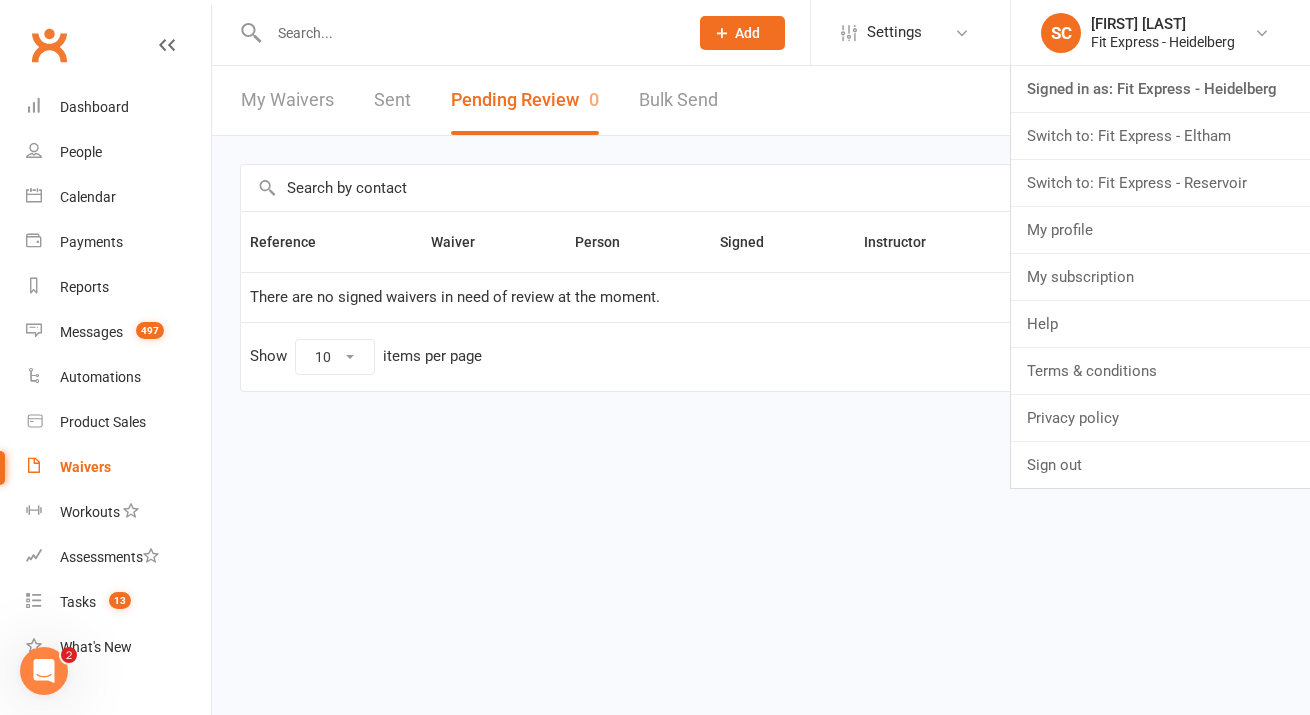 click on "Prospect
Member
Non-attending contact
Class / event
Appointment
Task
Membership plan
Bulk message
Add
Settings Membership Plans Event Templates Appointment Types Mobile App  Website Image Library Customize Contacts Access Control Users Account Profile Clubworx API SC Steve Condi Fit Express - Heidelberg Signed in as: Fit Express - Heidelberg Switch to: Fit Express - Eltham Switch to: Fit Express - Reservoir My profile My subscription Help Terms & conditions  Privacy policy  Sign out Clubworx Dashboard People Calendar Payments Reports Messages   497 Automations   Product Sales Waivers   Workouts   Assessments  Tasks   13 What's New Logged in as Fit Express - Heidelberg. × × × × My Waivers Sent Pending Review 0 Bulk Send Filter Reference Waiver Person Signed Show 10" at bounding box center [655, 238] 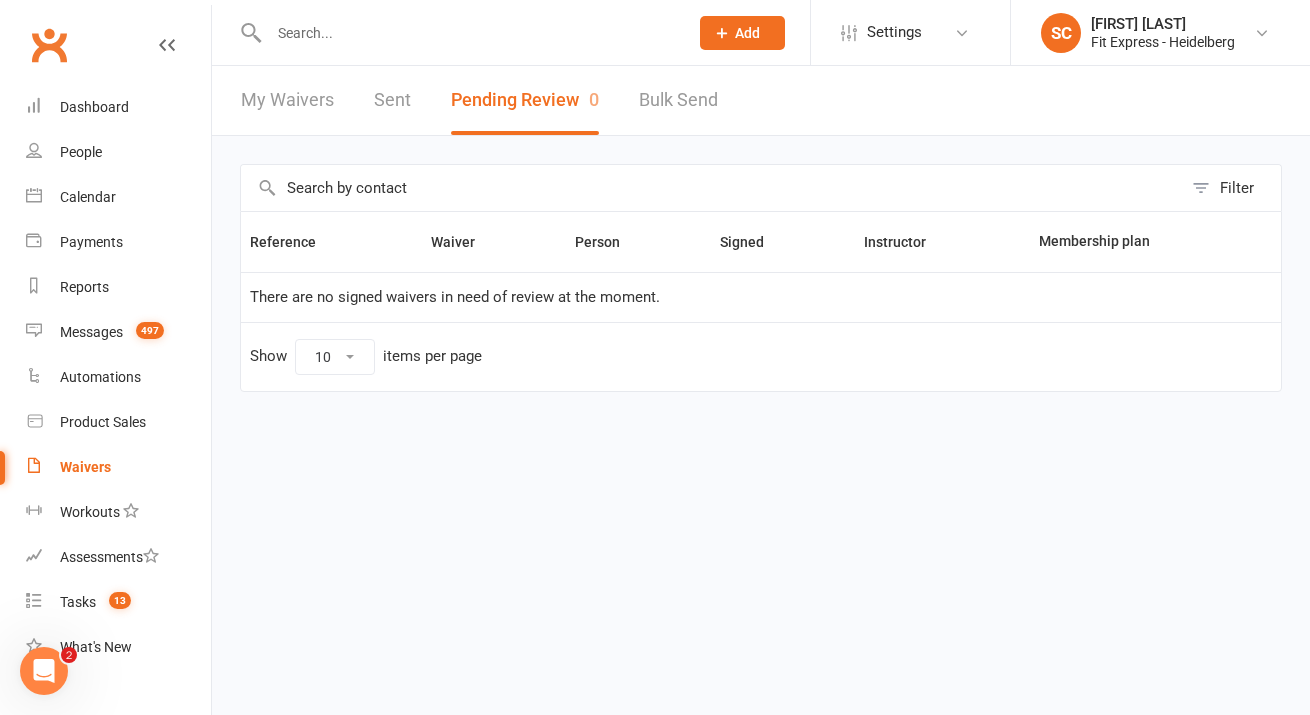 click at bounding box center (468, 33) 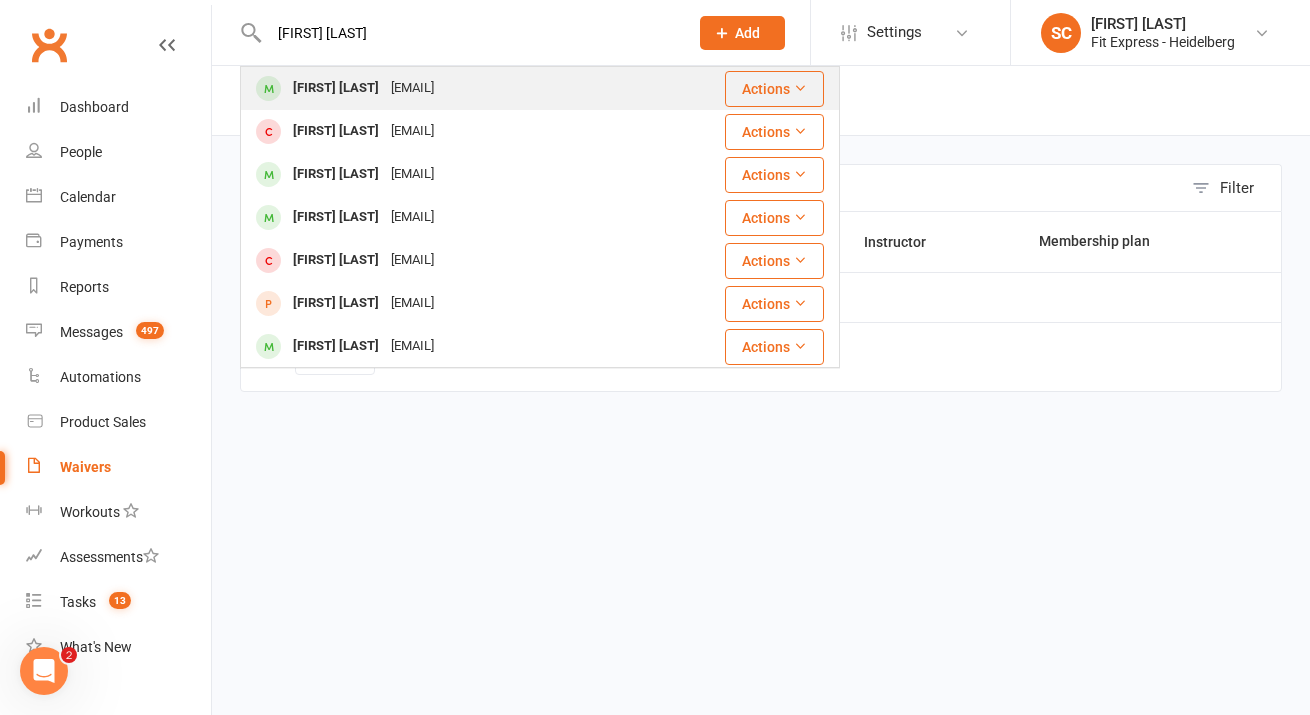 type on "[FIRST] [LAST]" 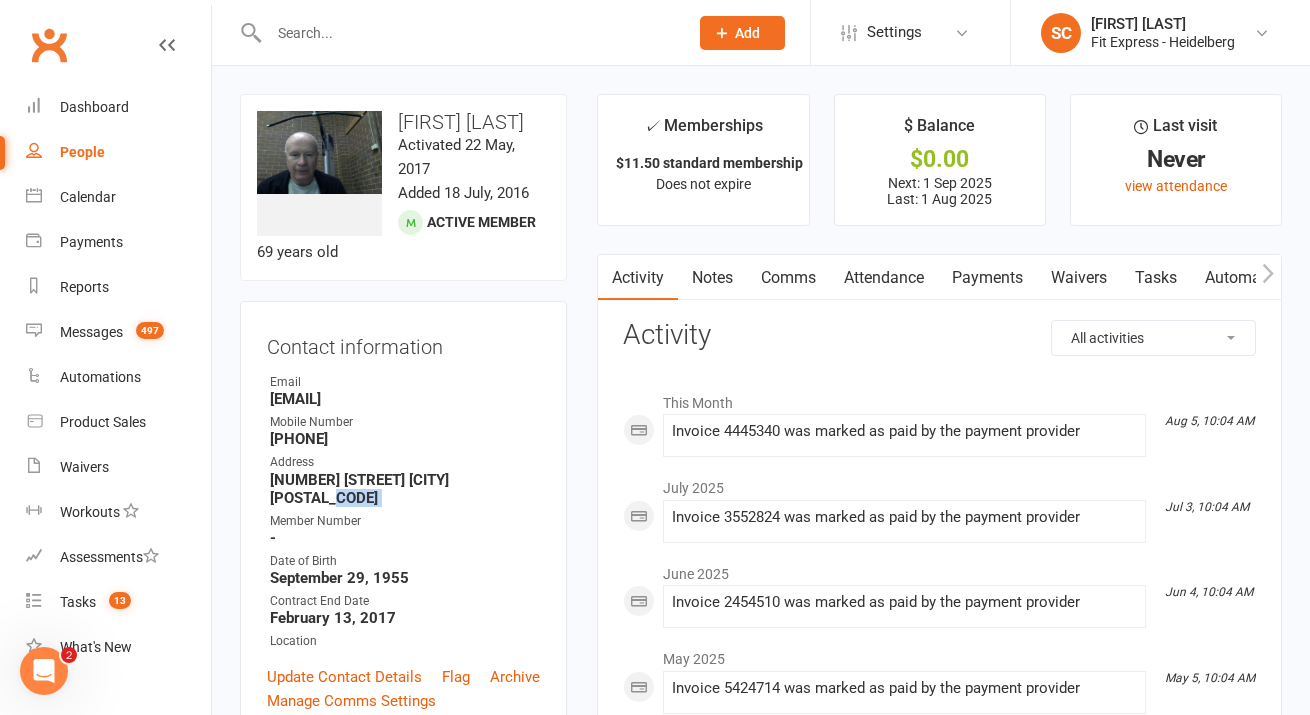 drag, startPoint x: 538, startPoint y: 483, endPoint x: 270, endPoint y: 500, distance: 268.53864 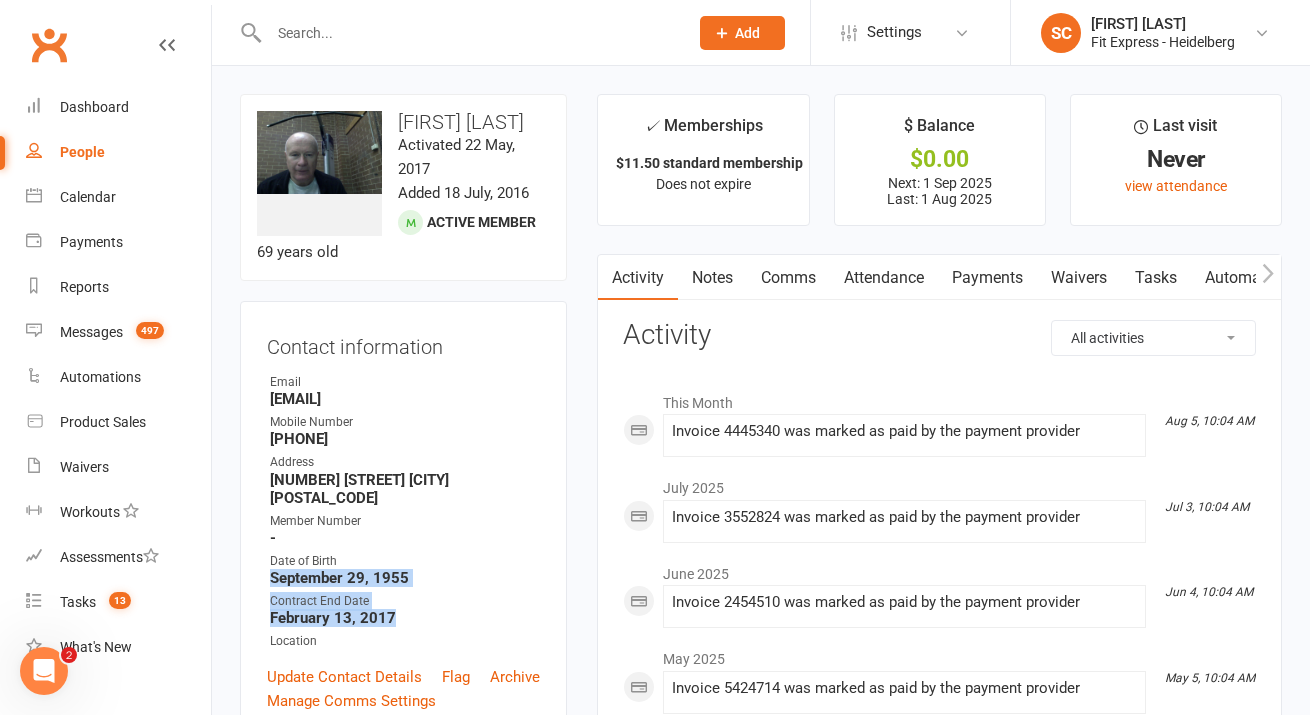 drag, startPoint x: 397, startPoint y: 600, endPoint x: 270, endPoint y: 555, distance: 134.73679 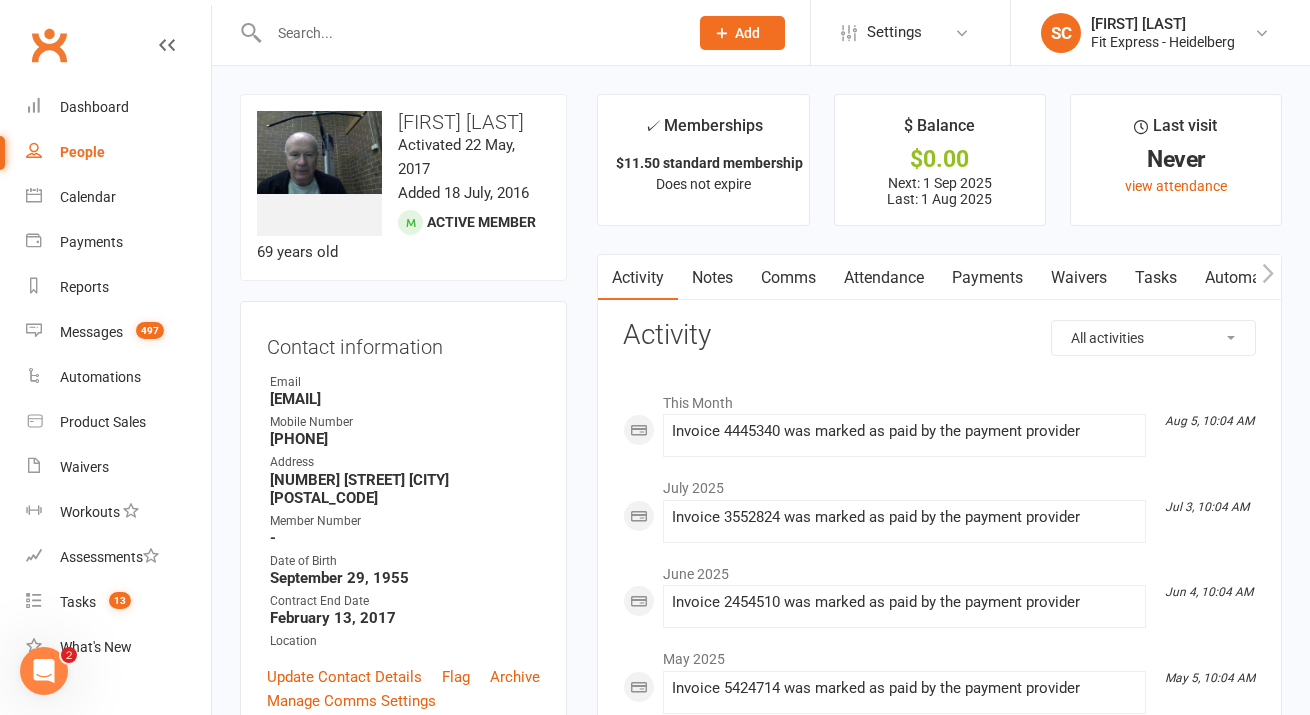 click on "Date of Birth" at bounding box center (405, 561) 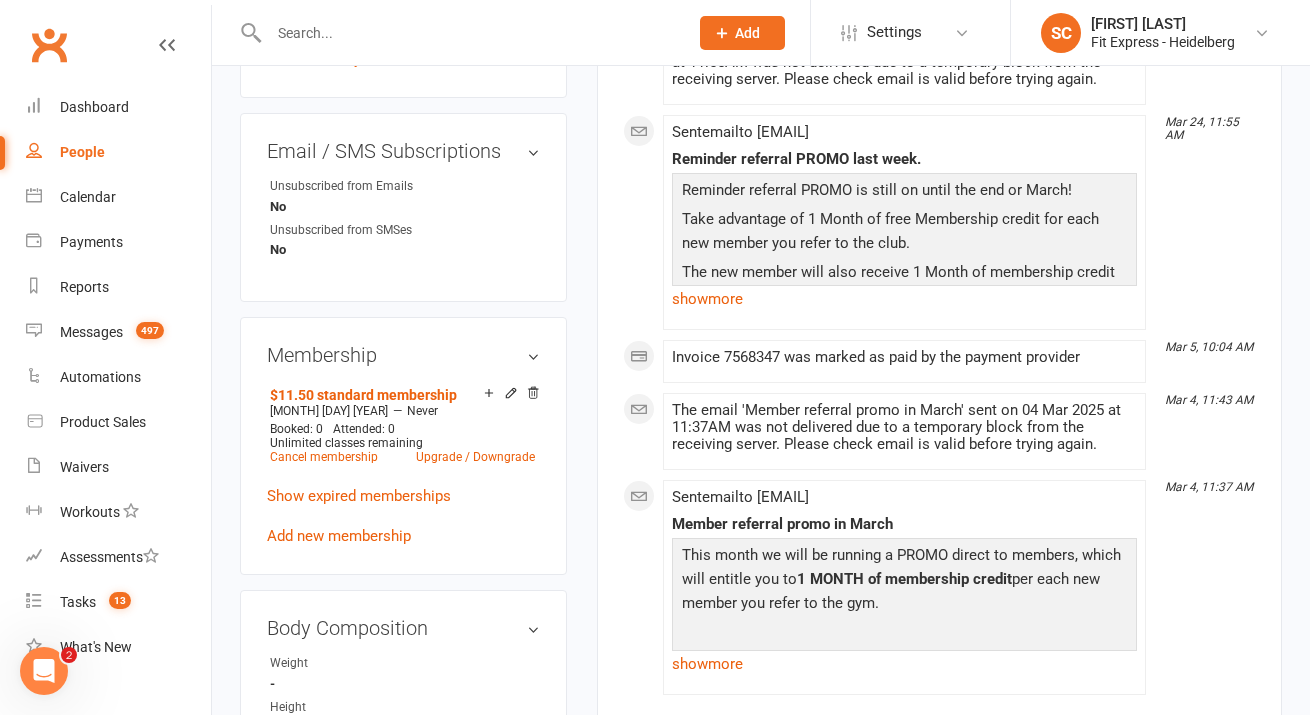 scroll, scrollTop: 818, scrollLeft: 0, axis: vertical 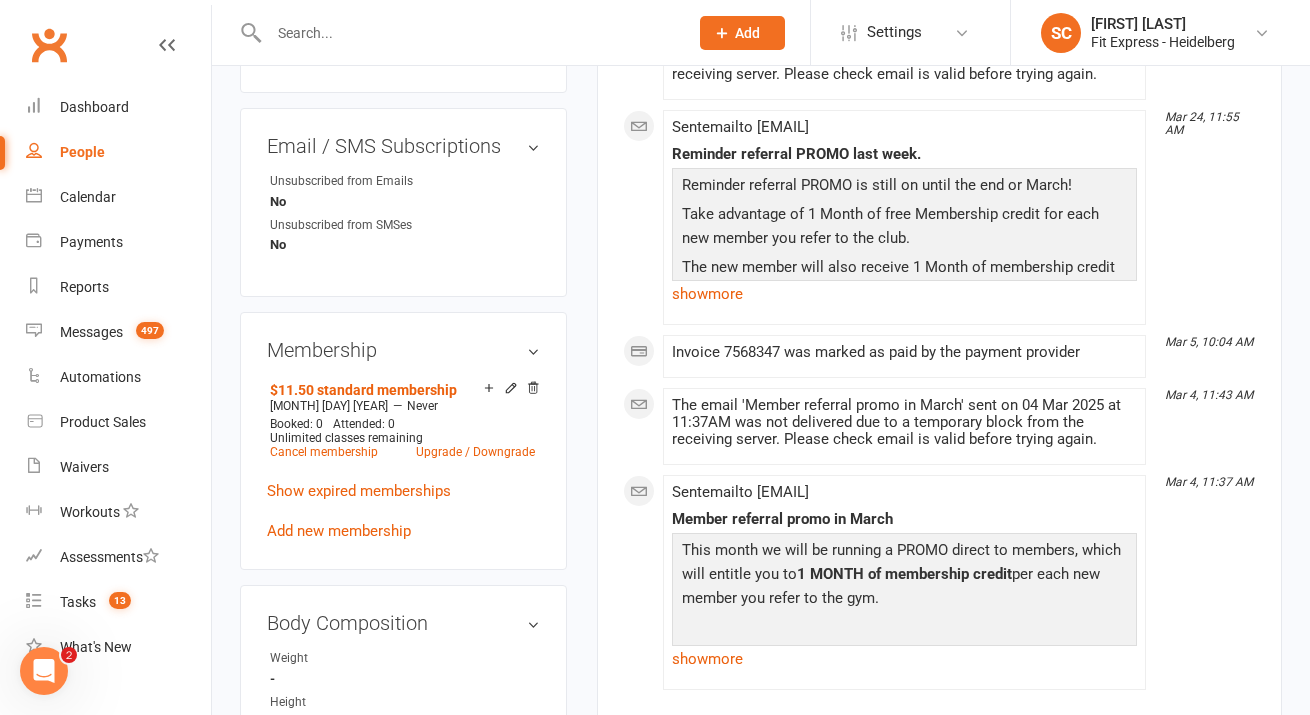 drag, startPoint x: 453, startPoint y: 522, endPoint x: 427, endPoint y: 510, distance: 28.635643 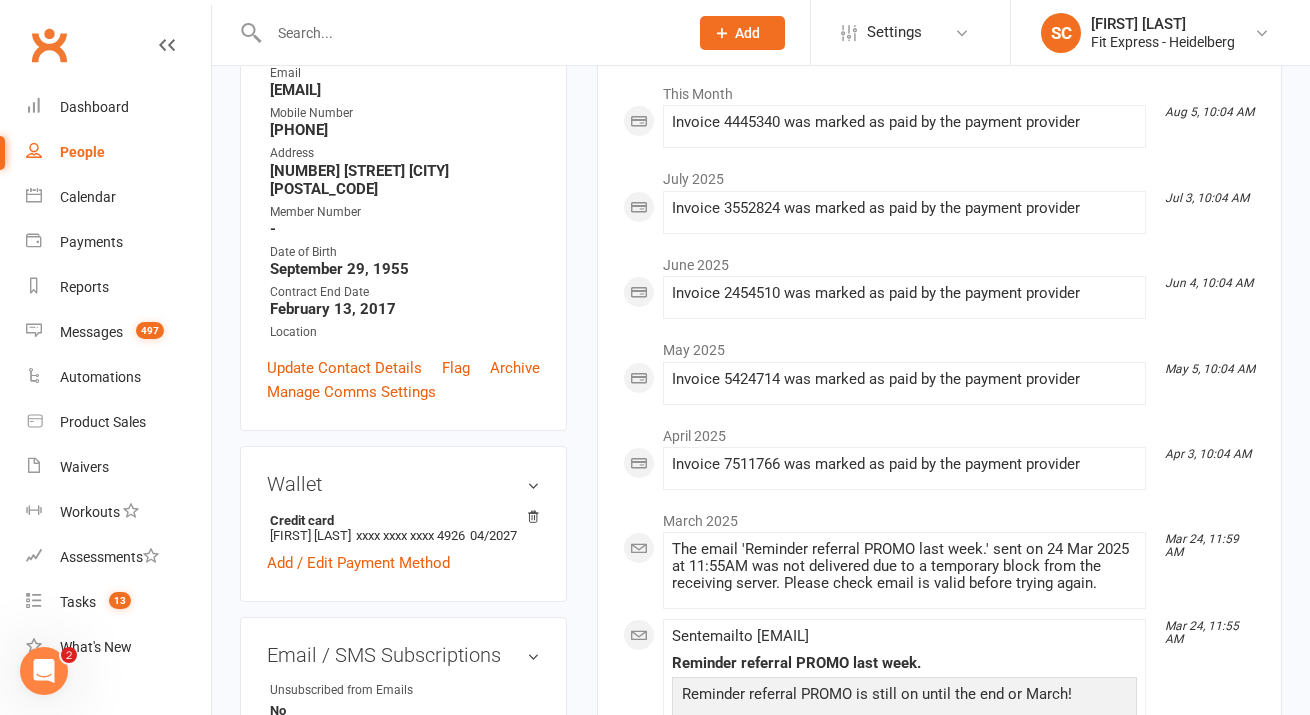 scroll, scrollTop: 0, scrollLeft: 0, axis: both 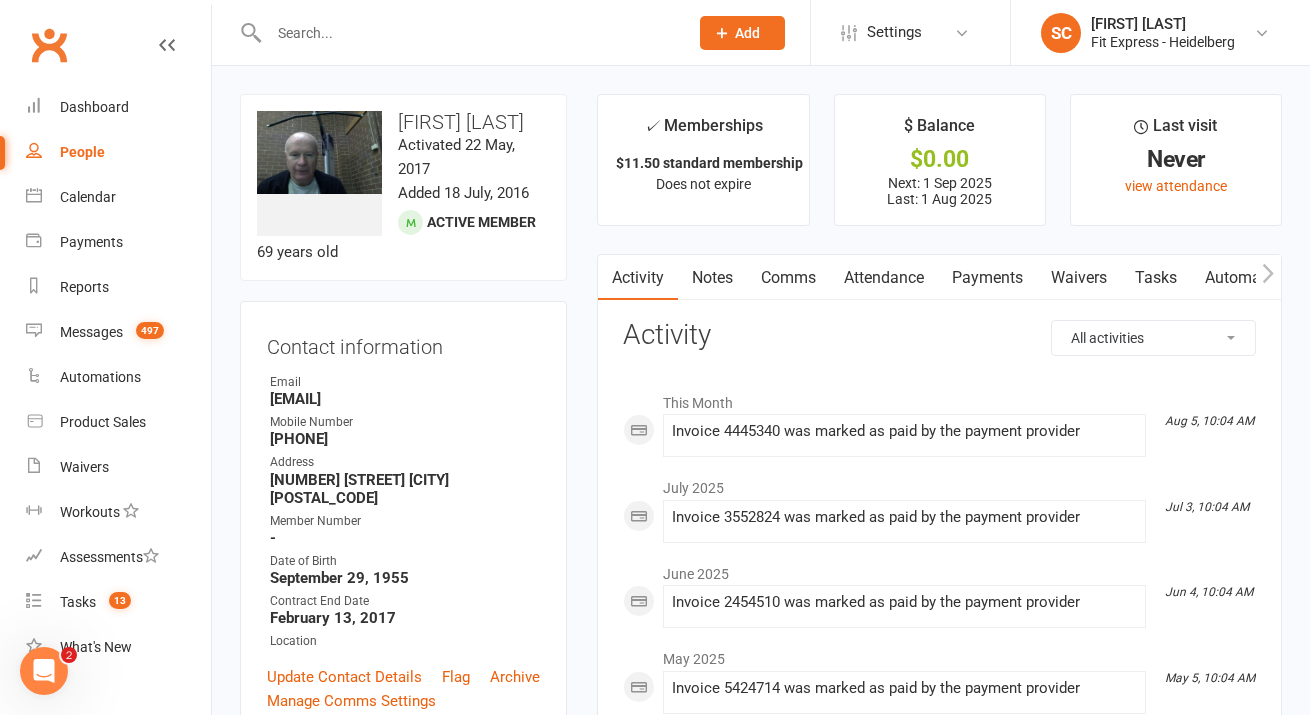 drag, startPoint x: 253, startPoint y: 76, endPoint x: 296, endPoint y: 96, distance: 47.423622 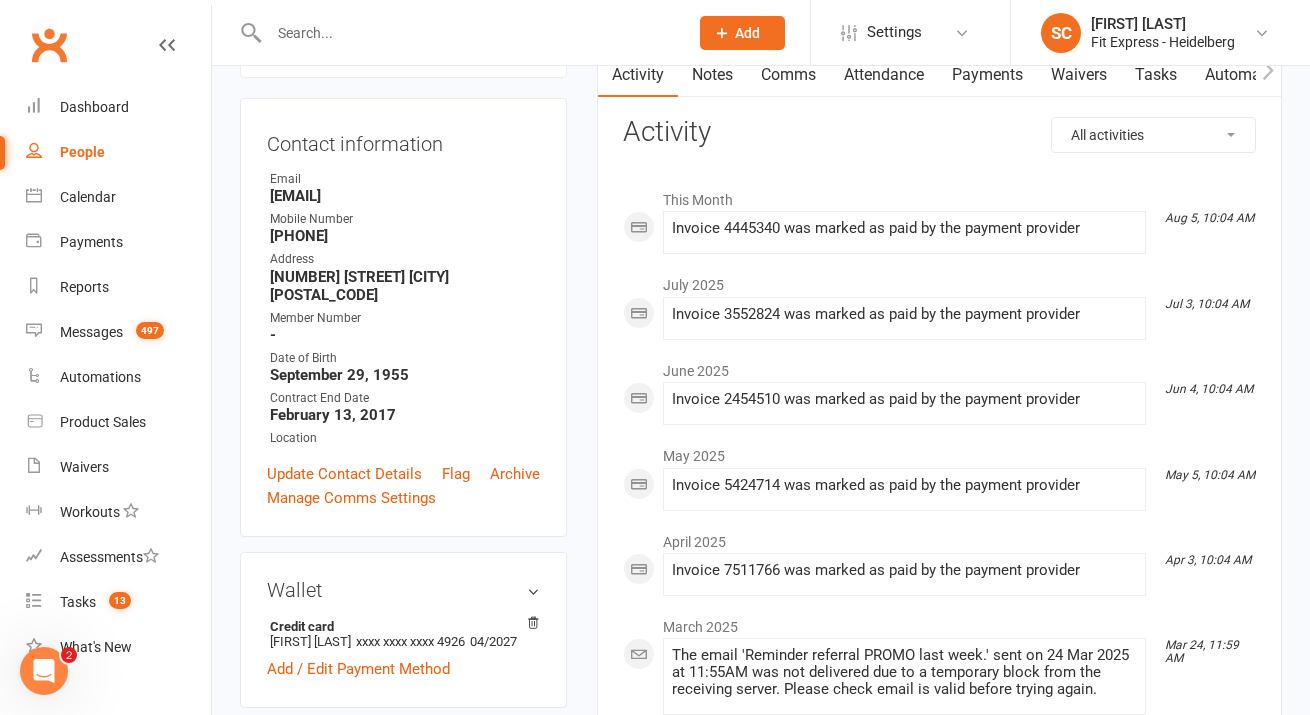 scroll, scrollTop: 0, scrollLeft: 0, axis: both 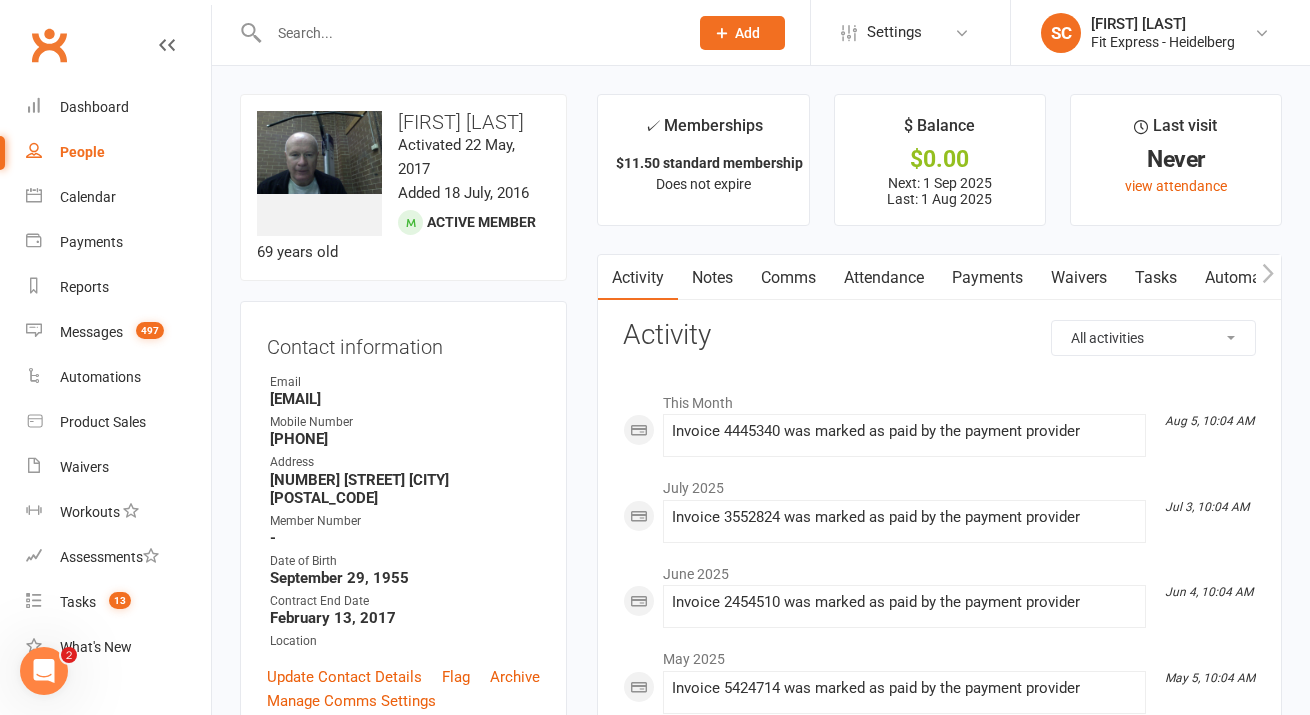 drag, startPoint x: 373, startPoint y: 272, endPoint x: 414, endPoint y: 297, distance: 48.02083 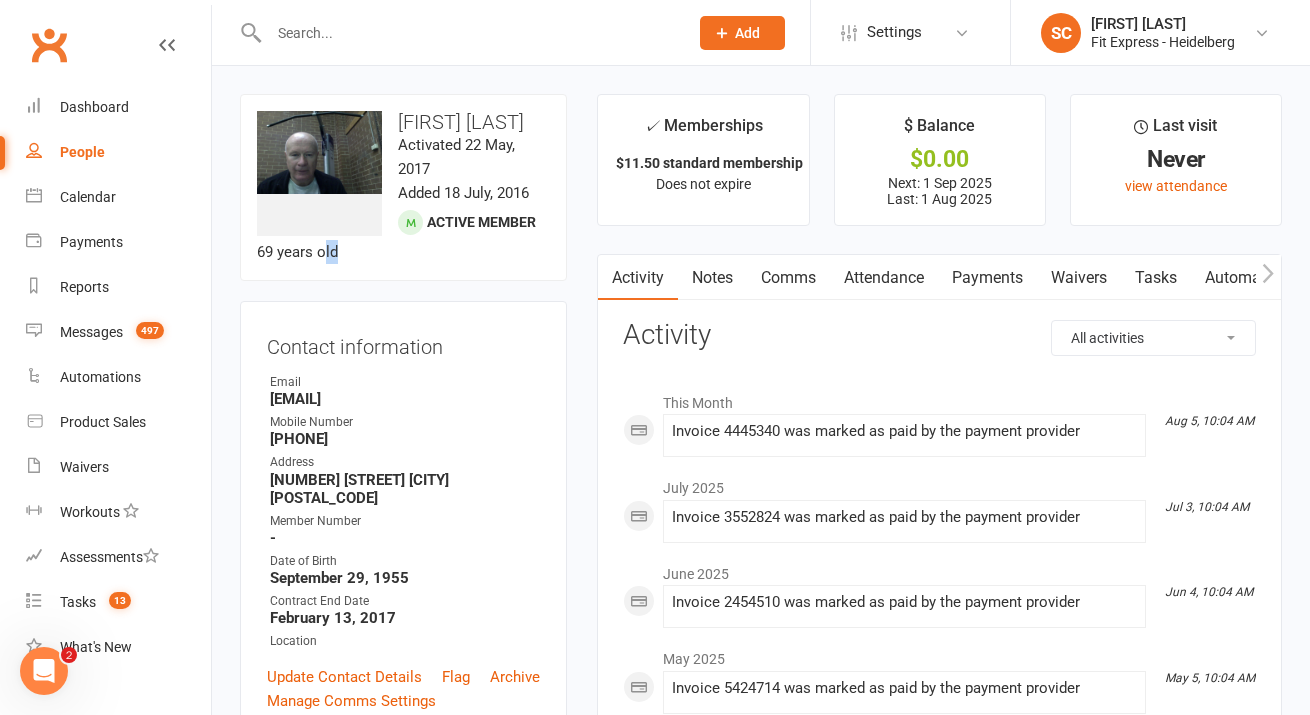 drag, startPoint x: 323, startPoint y: 253, endPoint x: 344, endPoint y: 252, distance: 21.023796 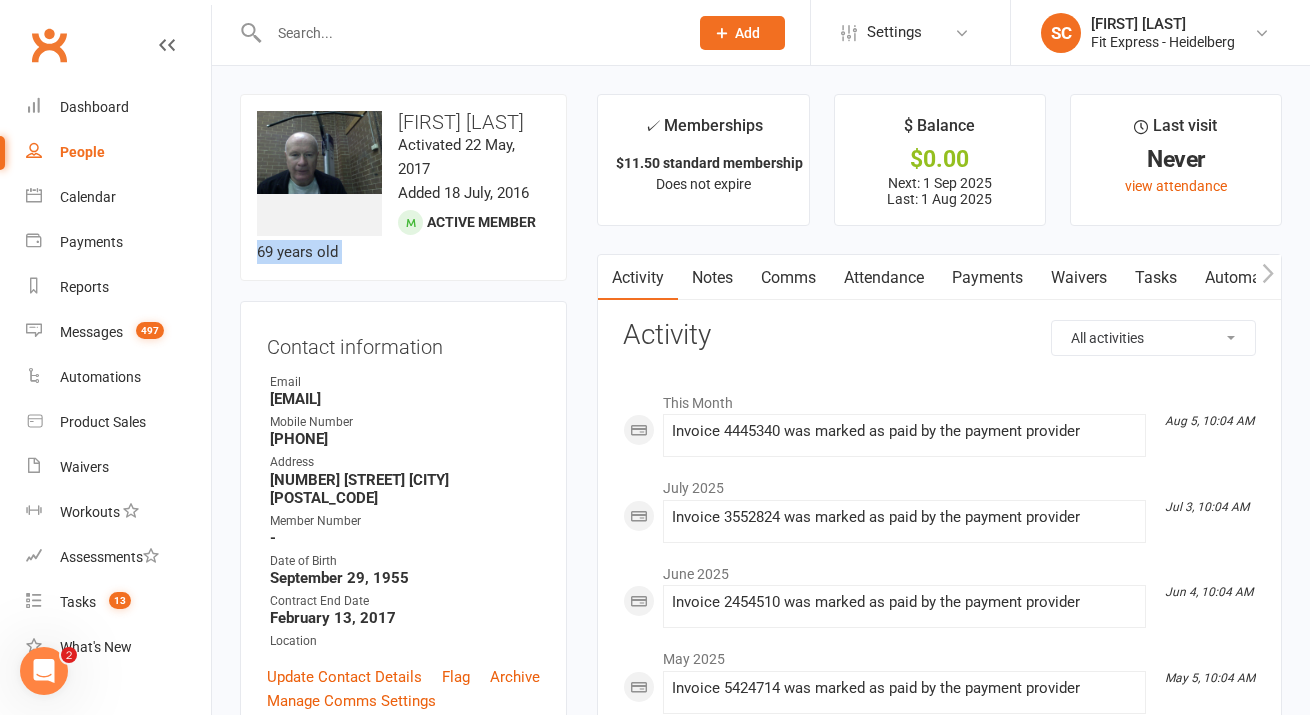 drag, startPoint x: 344, startPoint y: 252, endPoint x: 237, endPoint y: 247, distance: 107.11676 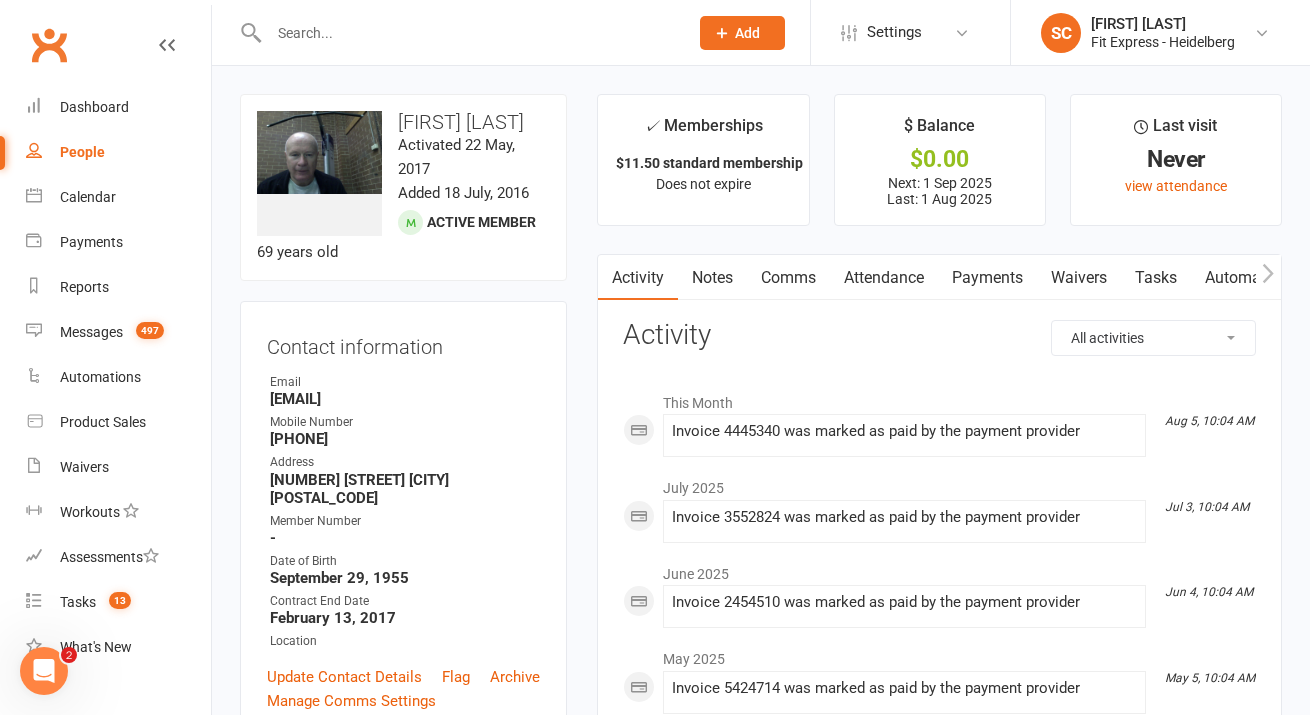 click on "Email" at bounding box center [405, 382] 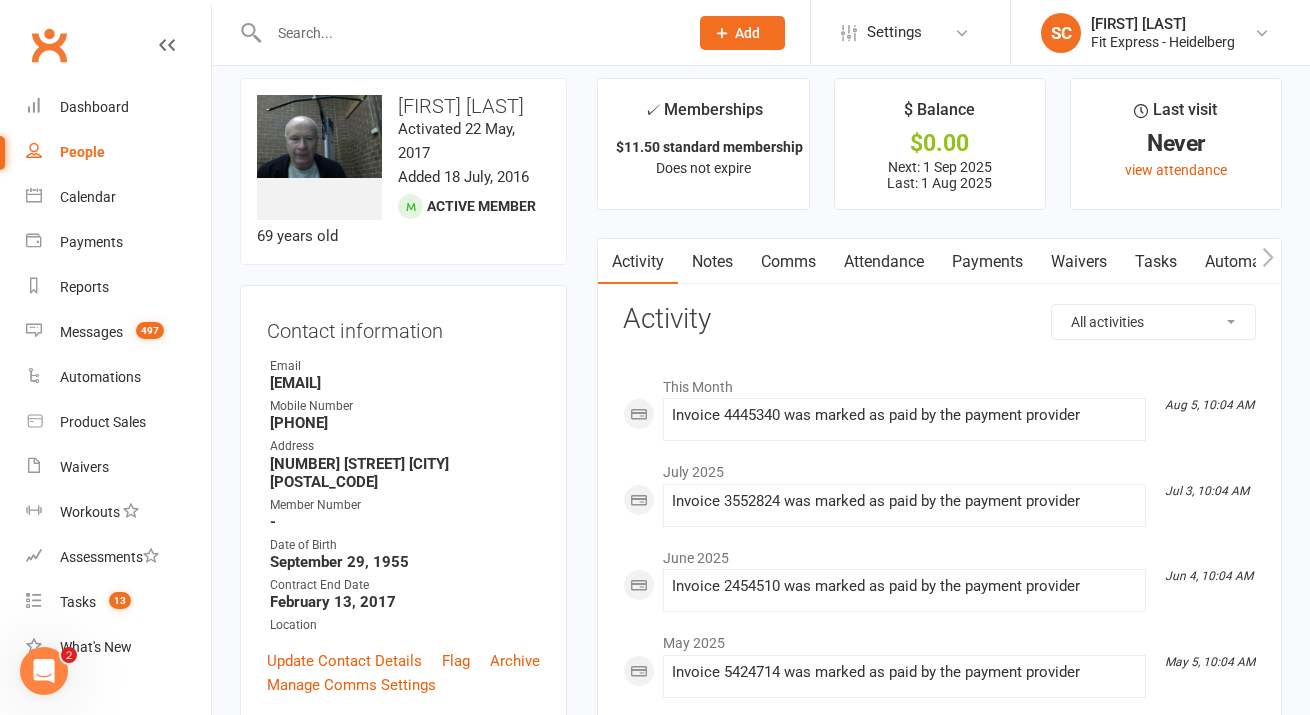 scroll, scrollTop: 20, scrollLeft: 0, axis: vertical 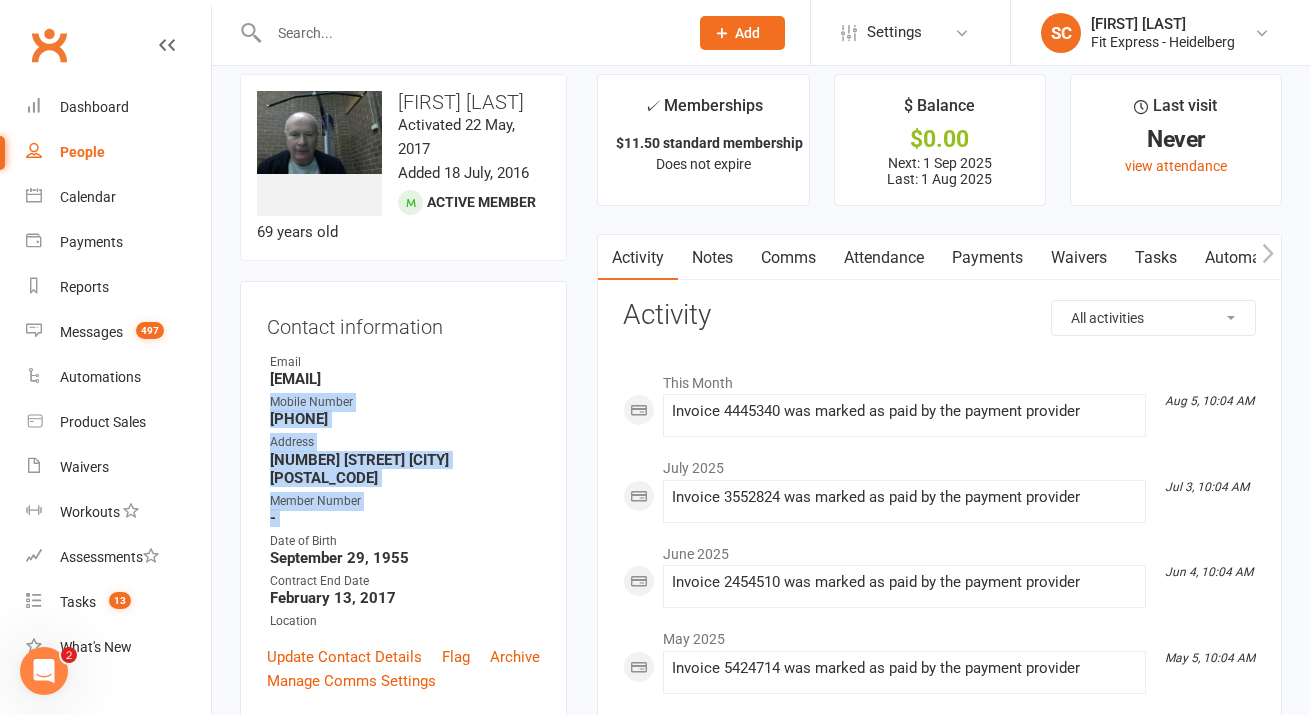 drag, startPoint x: 512, startPoint y: 441, endPoint x: 490, endPoint y: 514, distance: 76.243034 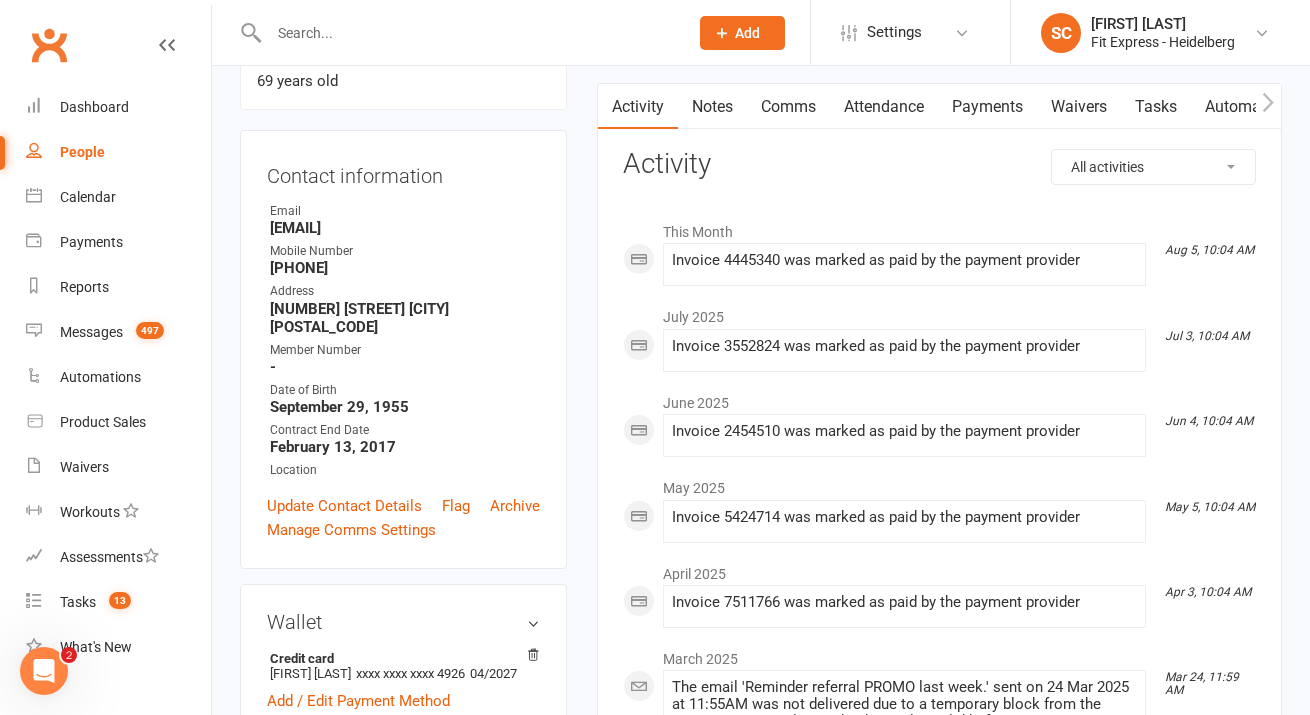 scroll, scrollTop: 0, scrollLeft: 0, axis: both 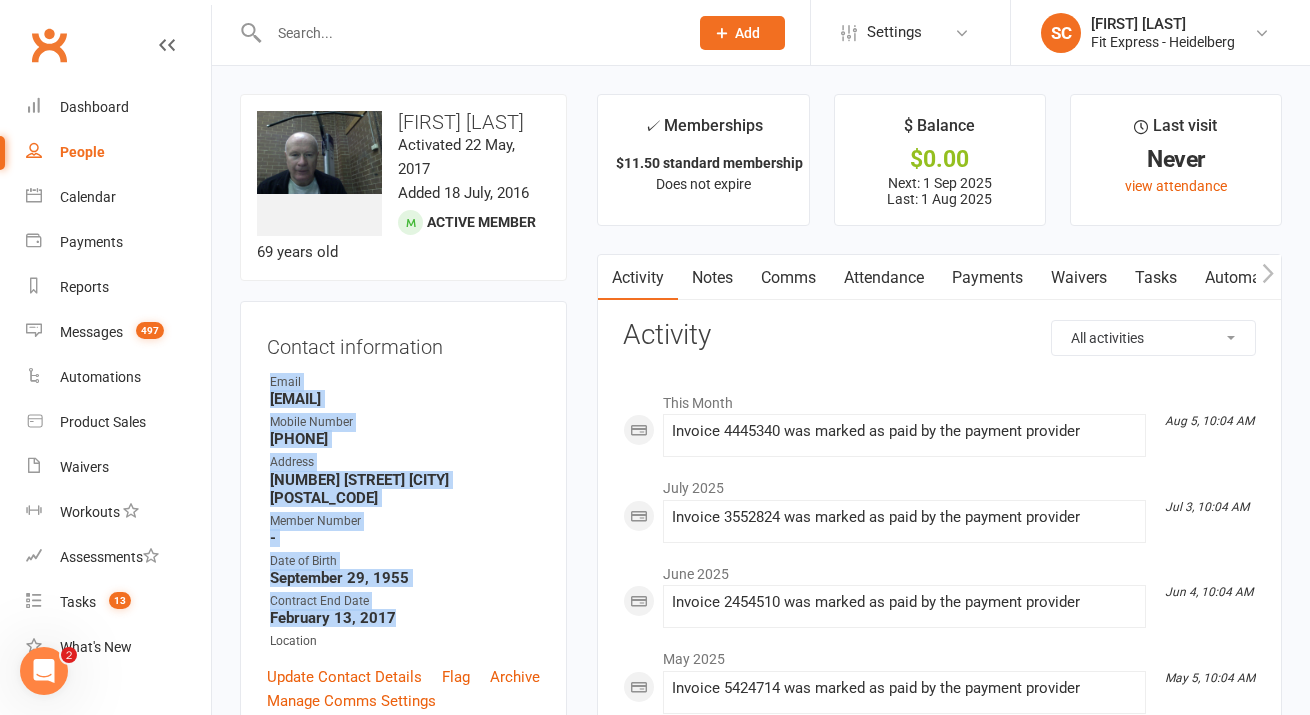 drag, startPoint x: 417, startPoint y: 605, endPoint x: 267, endPoint y: 384, distance: 267.09735 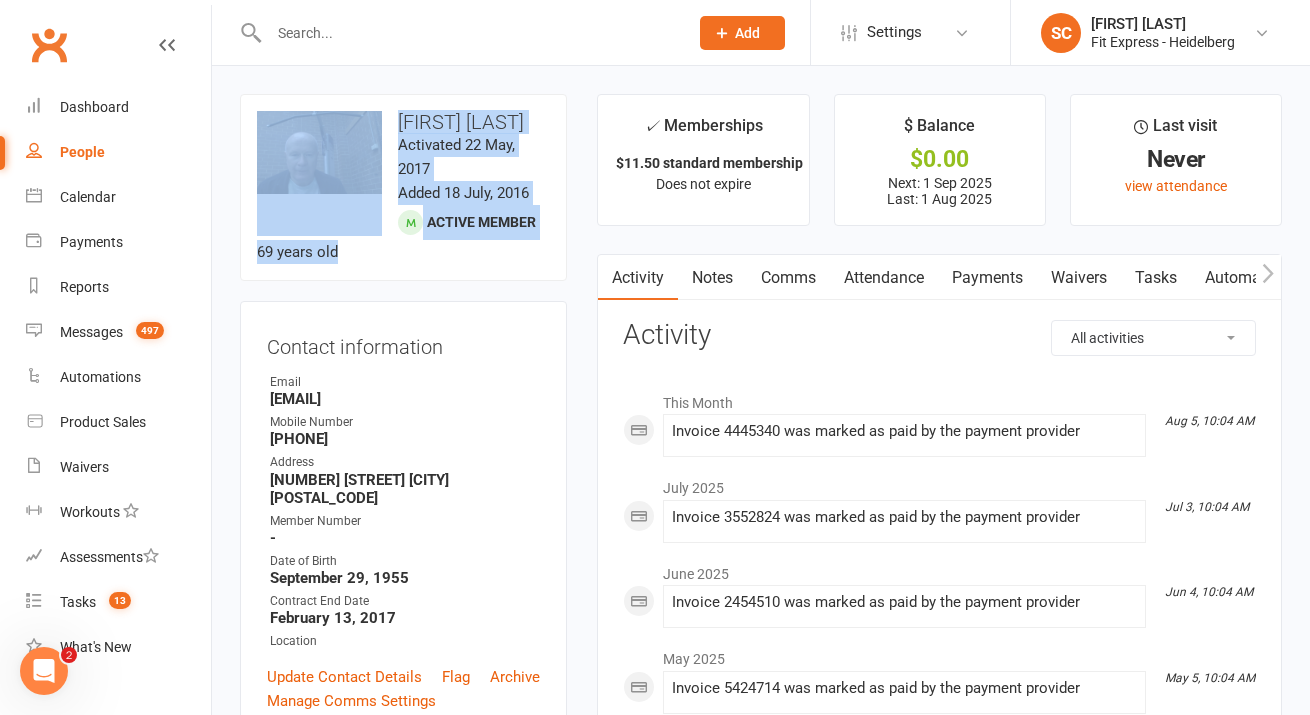 drag, startPoint x: 372, startPoint y: 260, endPoint x: 245, endPoint y: 91, distance: 211.4001 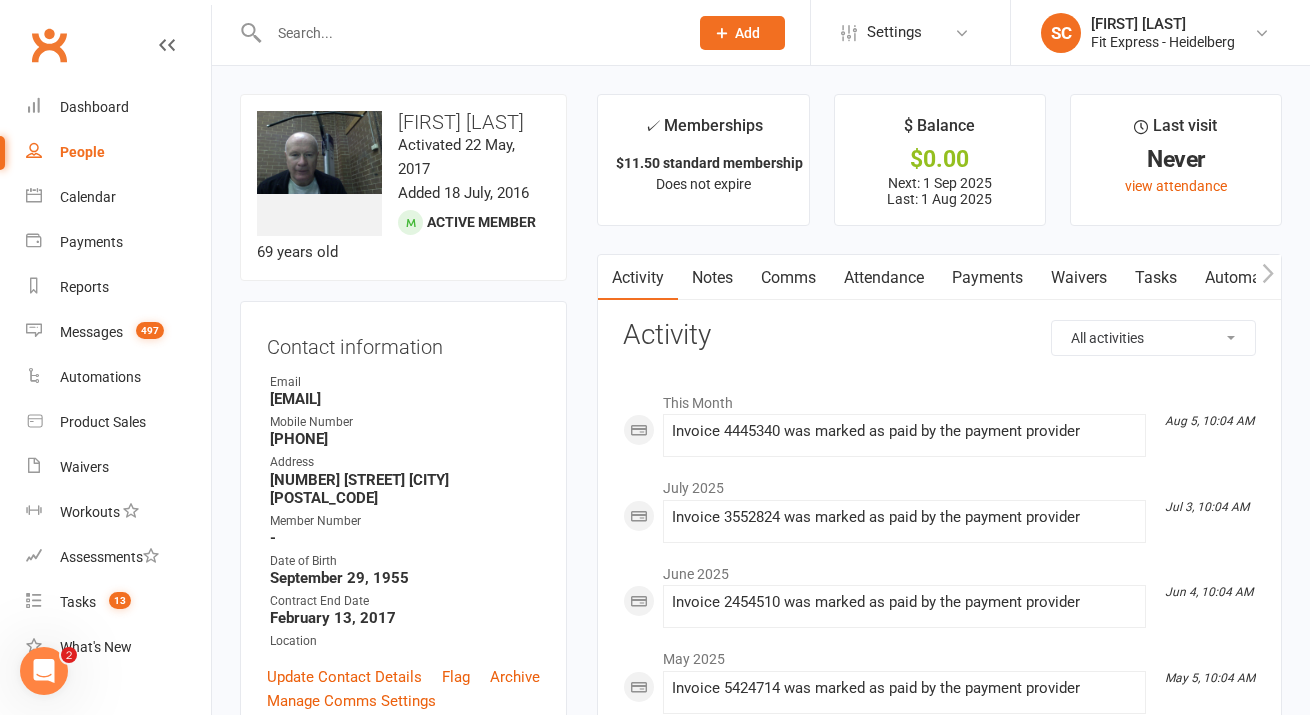 click on "upload photo change photo [FIRST] [LAST] Activated 22 May, 2017 Added 18 July, 2016   Active member 69 years old  Contact information Owner   Email  [EMAIL]
Mobile Number  [PHONE]
Address  [NUMBER] [STREET] [CITY] [POSTAL_CODE]
Member Number  -
Date of Birth  September 29, 1955
Contract End Date  February 13, 2017
Location
Update Contact Details Flag Archive Manage Comms Settings
Wallet Credit card [FIRST] [LAST]  xxxx xxxx xxxx 4926  04/2027
Add / Edit Payment Method
Email / SMS Subscriptions  edit Unsubscribed from Emails No
Unsubscribed from SMSes No
Membership      $11.50 standard membership Dec 30 2020 — Never Booked: 0 Attended: 0 Unlimited classes remaining   Cancel membership Upgrade / Downgrade Show expired memberships Add new membership
Body Composition  edit Weight -
Height -
Body Fat Percentage -
Arm Measurement -
Chest -
Legs -
Waist -
Key Demographics  edit Date of Birth -
Gender -
Fitness Goals  edit edit Trainer/Instructor" at bounding box center [761, 4624] 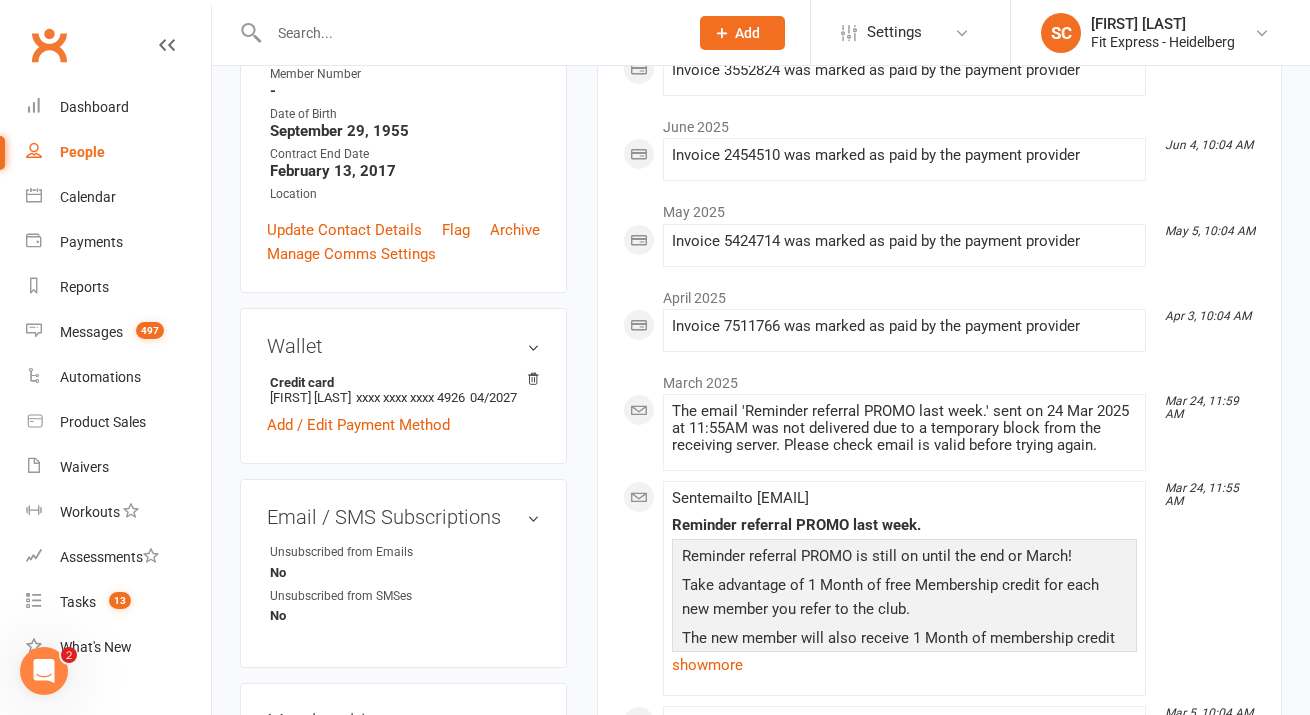 scroll, scrollTop: 0, scrollLeft: 0, axis: both 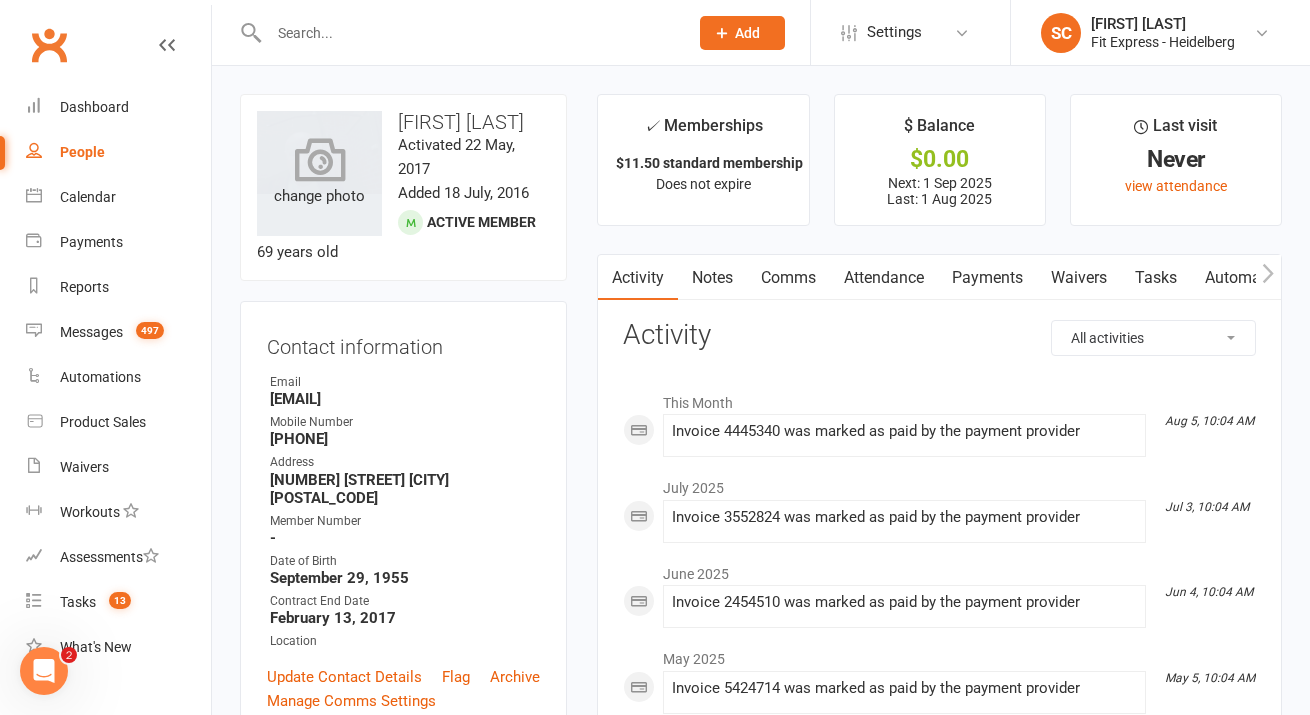 drag, startPoint x: 245, startPoint y: 91, endPoint x: 314, endPoint y: 115, distance: 73.05477 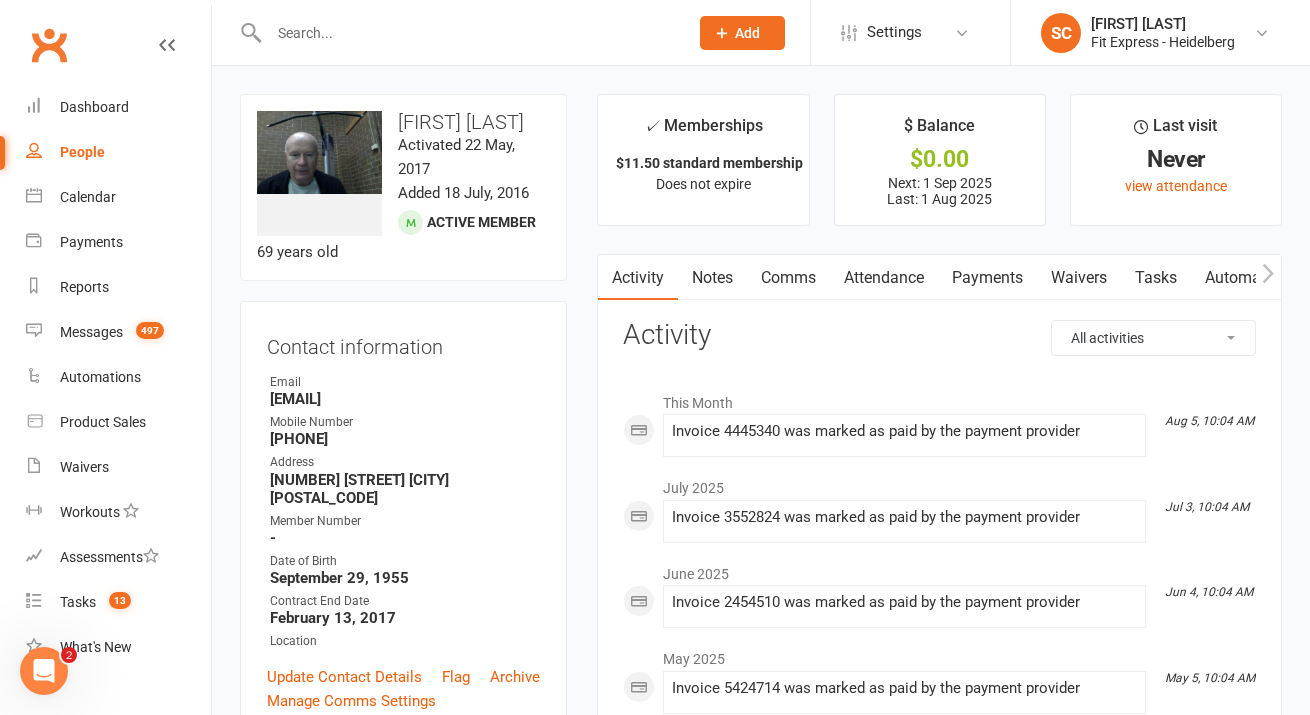 click on "upload photo change photo [FIRST] [LAST] Activated 22 May, 2017 Added 18 July, 2016   Active member 69 years old  Contact information Owner   Email  [EMAIL]
Mobile Number  [PHONE]
Address  [NUMBER] [STREET] [CITY] [POSTAL_CODE]
Member Number  -
Date of Birth  September 29, 1955
Contract End Date  February 13, 2017
Location
Update Contact Details Flag Archive Manage Comms Settings
Wallet Credit card [FIRST] [LAST]  xxxx xxxx xxxx 4926  04/2027
Add / Edit Payment Method
Email / SMS Subscriptions  edit Unsubscribed from Emails No
Unsubscribed from SMSes No
Membership      $11.50 standard membership Dec 30 2020 — Never Booked: 0 Attended: 0 Unlimited classes remaining   Cancel membership Upgrade / Downgrade Show expired memberships Add new membership
Body Composition  edit Weight -
Height -
Body Fat Percentage -
Arm Measurement -
Chest -
Legs -
Waist -
Key Demographics  edit Date of Birth -
Gender -
Fitness Goals  edit edit Trainer/Instructor" at bounding box center (761, 4624) 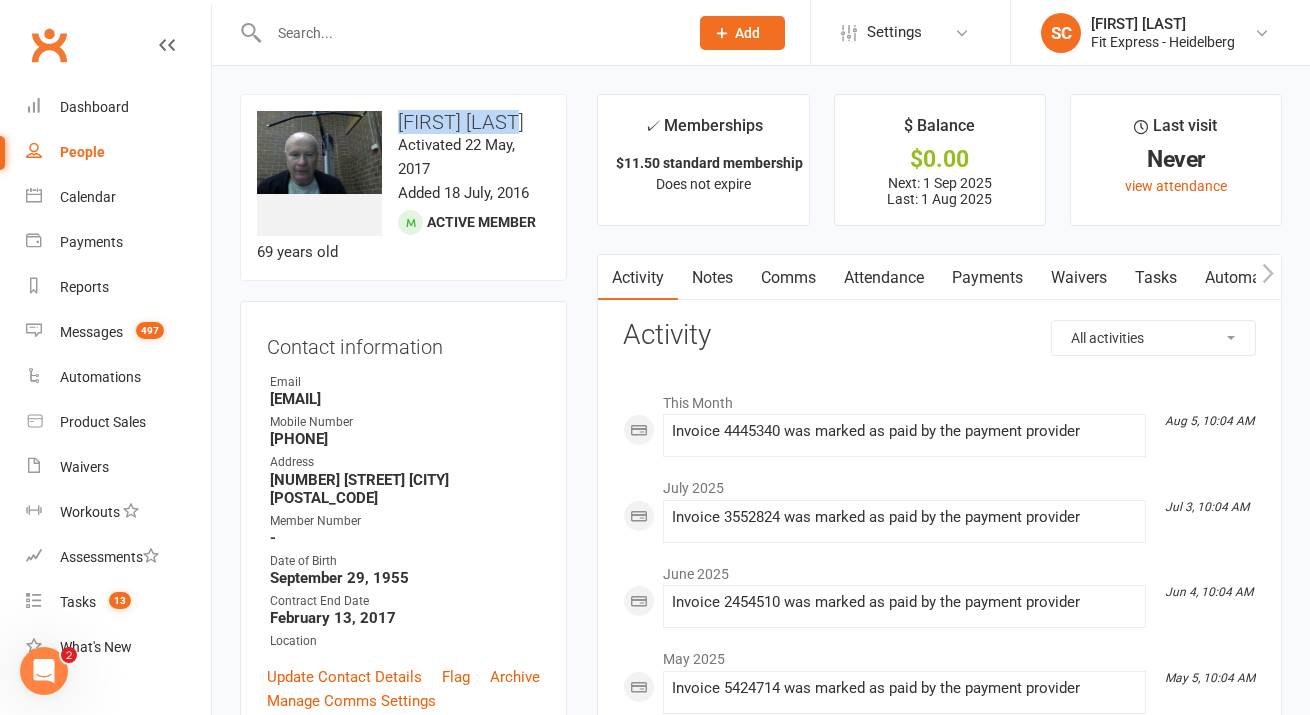 drag, startPoint x: 395, startPoint y: 112, endPoint x: 513, endPoint y: 124, distance: 118.6086 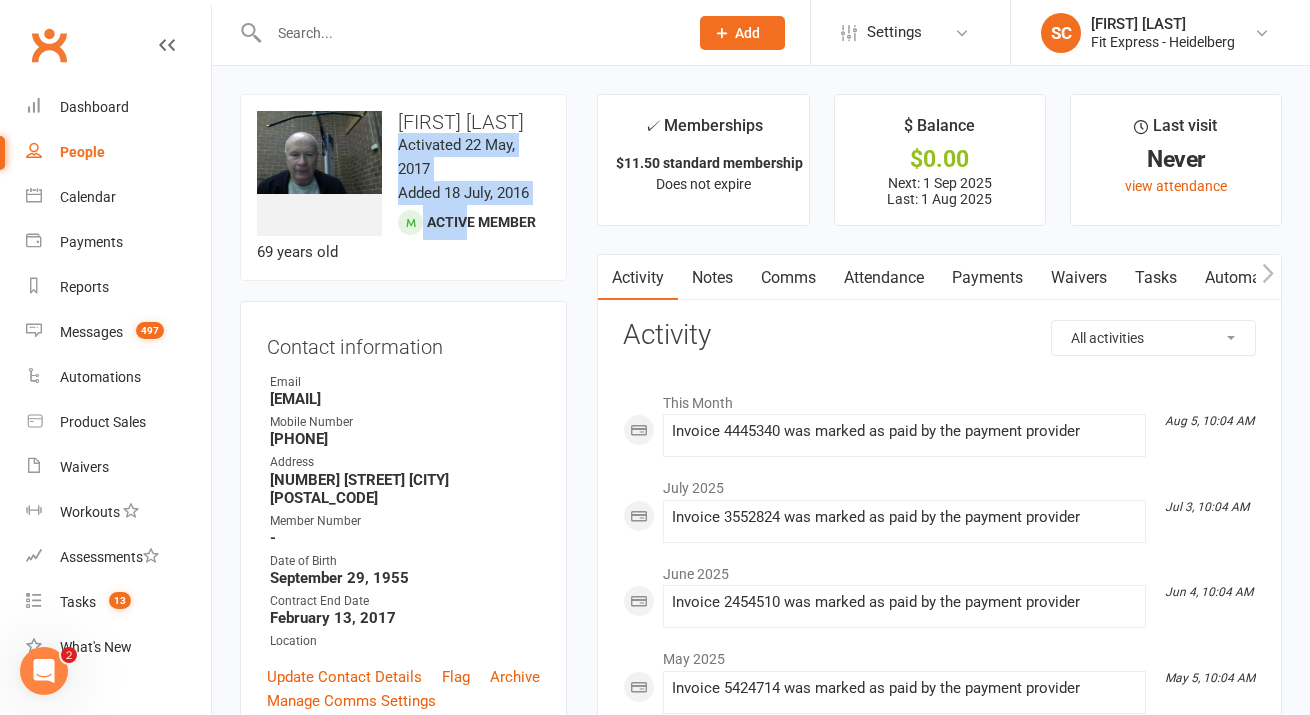 drag, startPoint x: 469, startPoint y: 238, endPoint x: 475, endPoint y: 189, distance: 49.365982 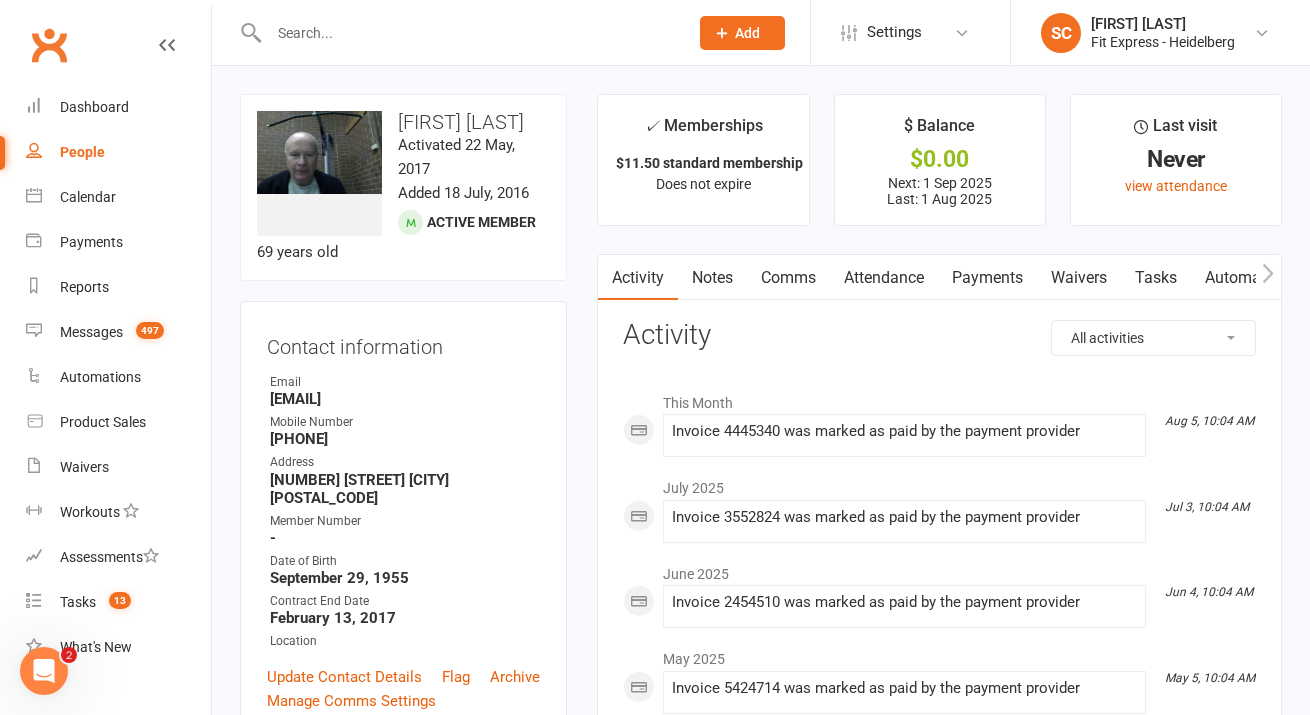 click on "upload photo change photo [FIRST] [LAST] Activated 22 May, 2017 Added 18 July, 2016   Active member 69 years old  Contact information Owner   Email  [EMAIL]
Mobile Number  [PHONE]
Address  [NUMBER] [STREET] [CITY] [POSTAL_CODE]
Member Number  -
Date of Birth  September 29, 1955
Contract End Date  February 13, 2017
Location
Update Contact Details Flag Archive Manage Comms Settings
Wallet Credit card [FIRST] [LAST]  xxxx xxxx xxxx 4926  04/2027
Add / Edit Payment Method
Email / SMS Subscriptions  edit Unsubscribed from Emails No
Unsubscribed from SMSes No
Membership      $11.50 standard membership Dec 30 2020 — Never Booked: 0 Attended: 0 Unlimited classes remaining   Cancel membership Upgrade / Downgrade Show expired memberships Add new membership
Body Composition  edit Weight -
Height -
Body Fat Percentage -
Arm Measurement -
Chest -
Legs -
Waist -
Key Demographics  edit Date of Birth -
Gender -
Fitness Goals  edit edit Trainer/Instructor" at bounding box center [761, 4624] 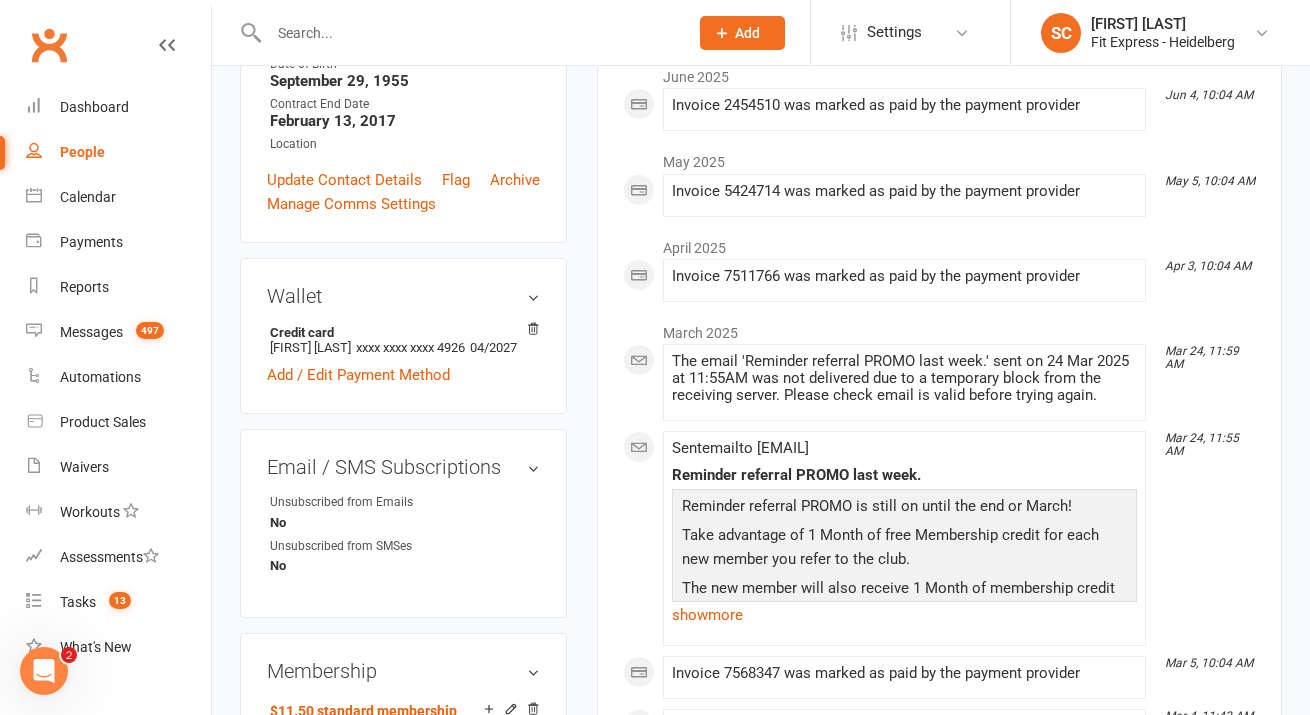 scroll, scrollTop: 413, scrollLeft: 0, axis: vertical 